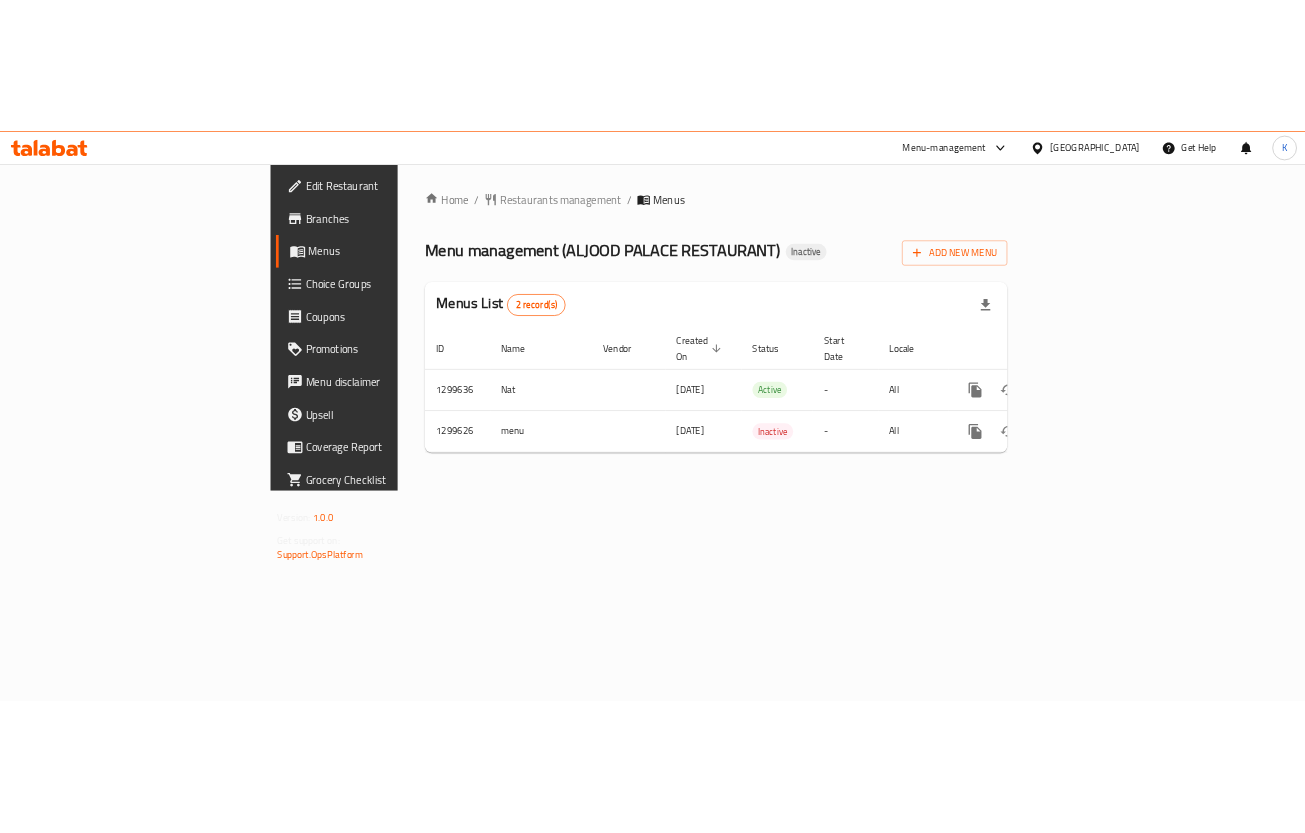 scroll, scrollTop: 0, scrollLeft: 0, axis: both 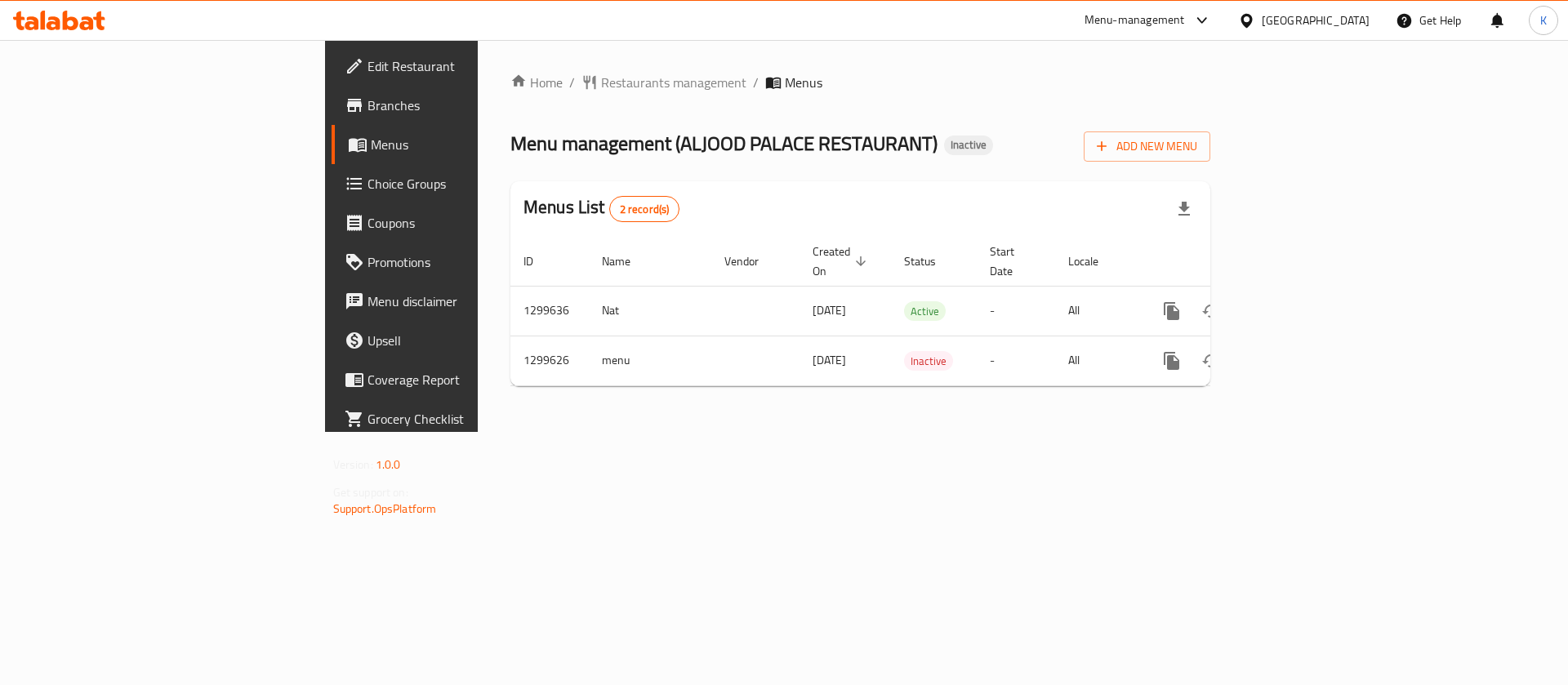 click on "Home / Restaurants management / Menus Menu management ( ALJOOD PALACE RESTAURANT )  Inactive Add New Menu Menus List   2 record(s) ID Name Vendor Created On sorted descending Status Start Date Locale Actions 1299636 Nat 10/07/2025 Active - All 1299626 menu 10/07/2025 Inactive - All" at bounding box center [860, 236] 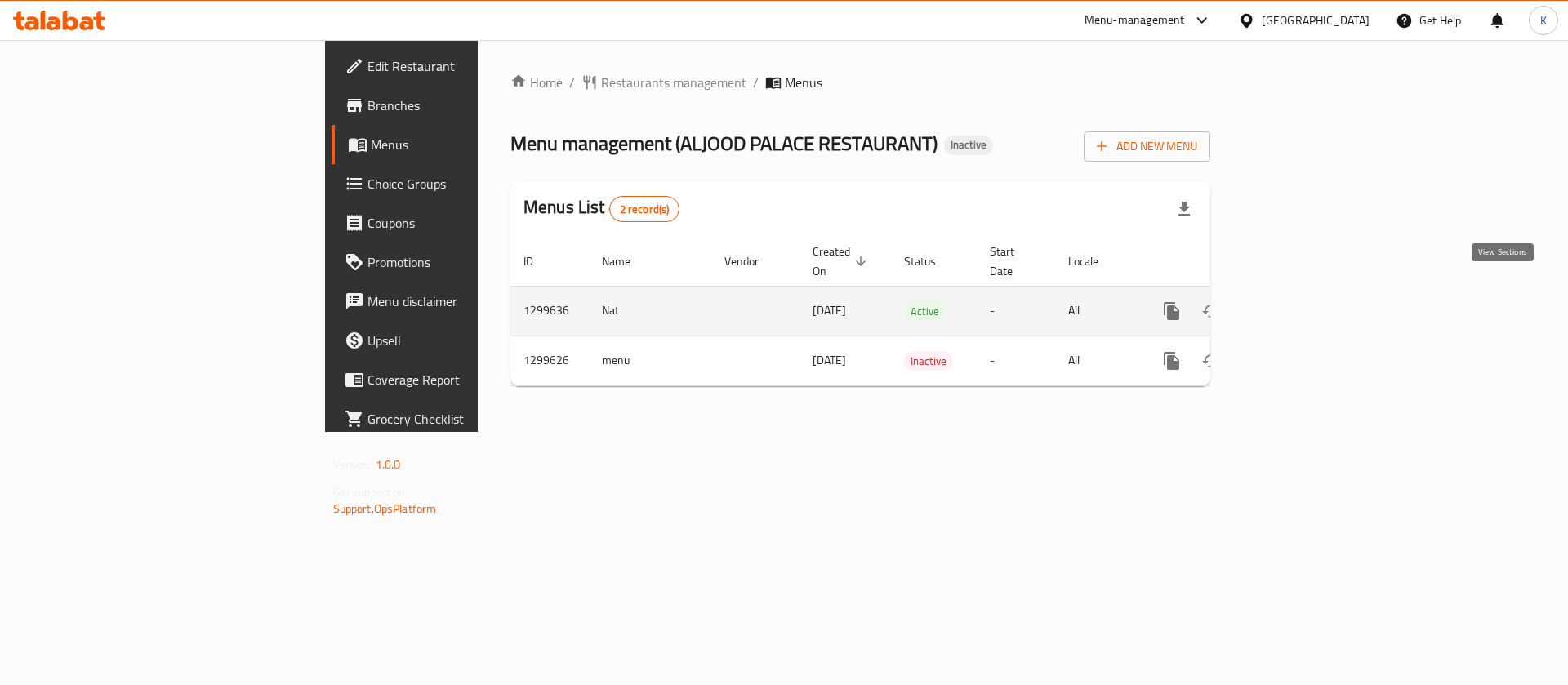 click 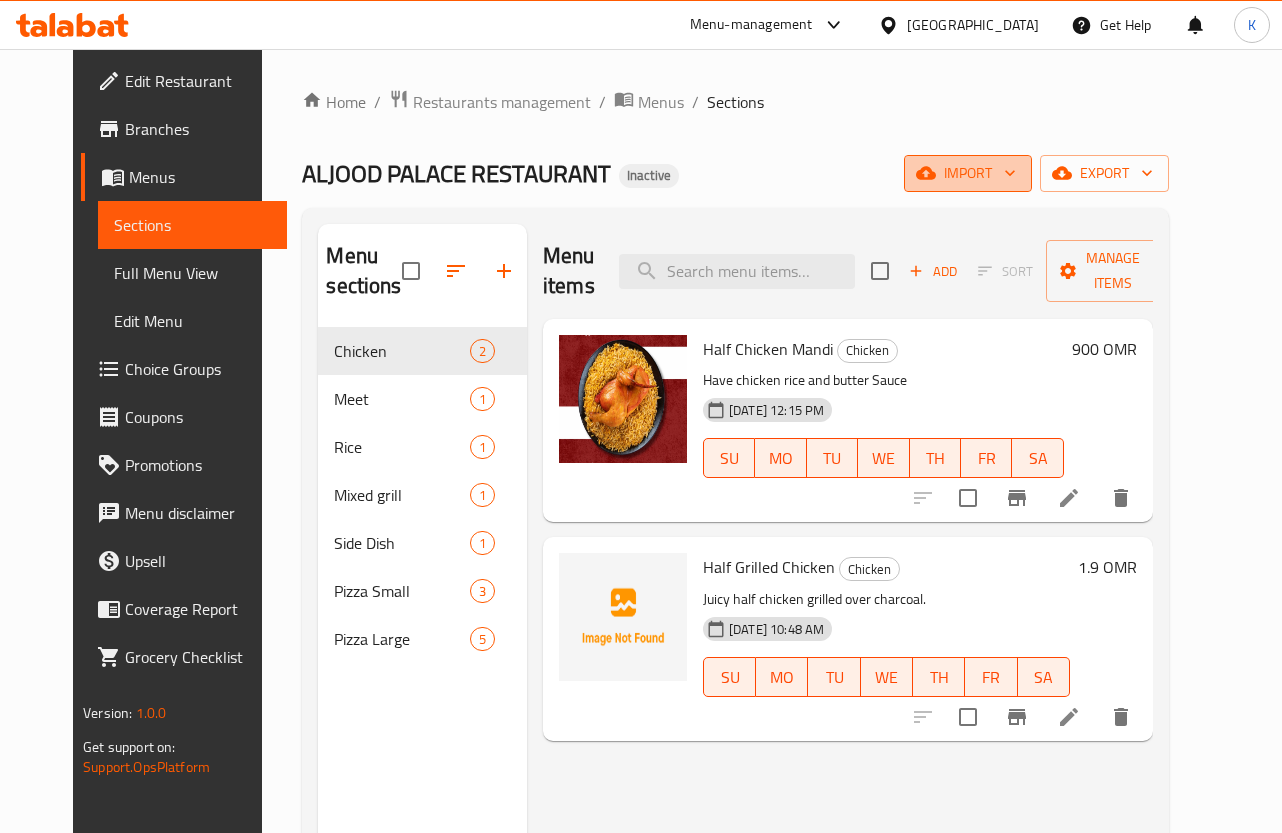 click on "import" at bounding box center (968, 173) 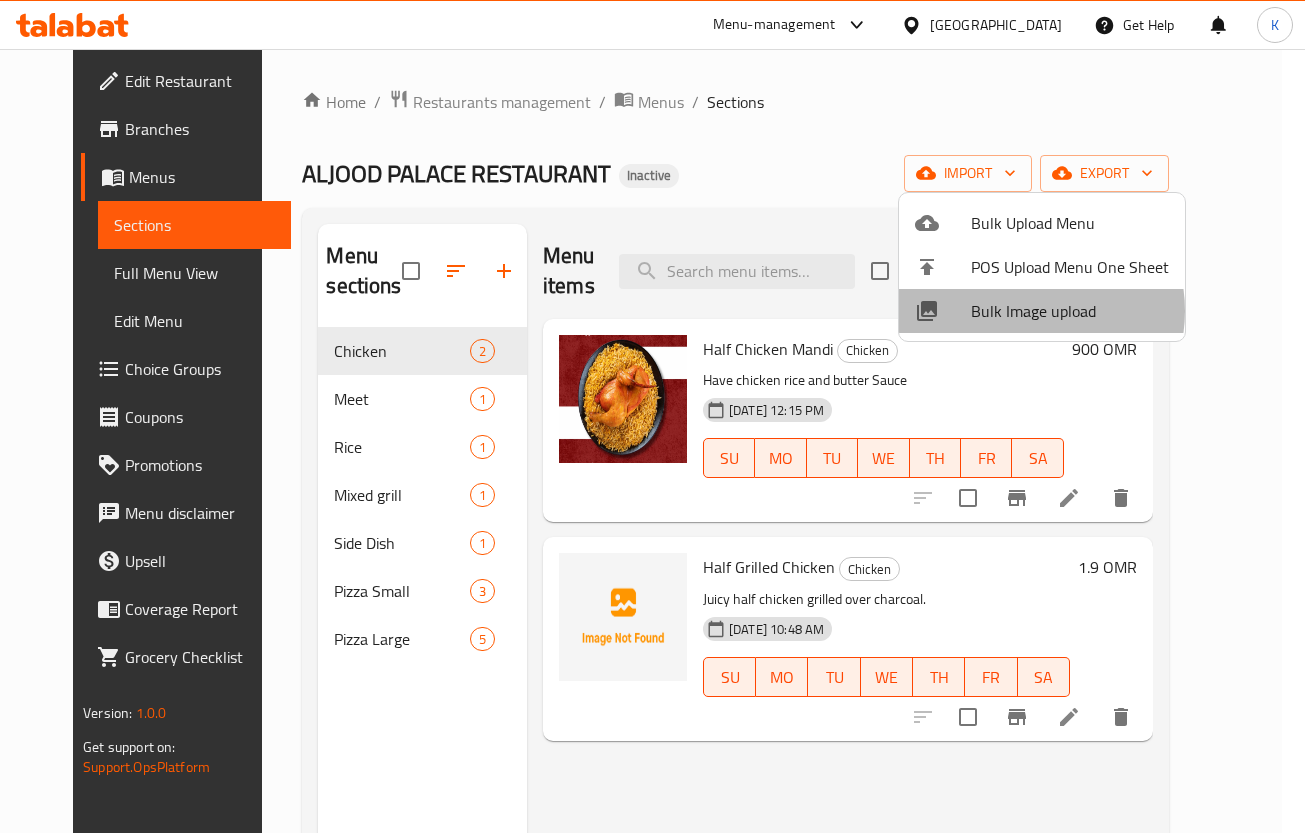click on "Bulk Image upload" at bounding box center [1070, 311] 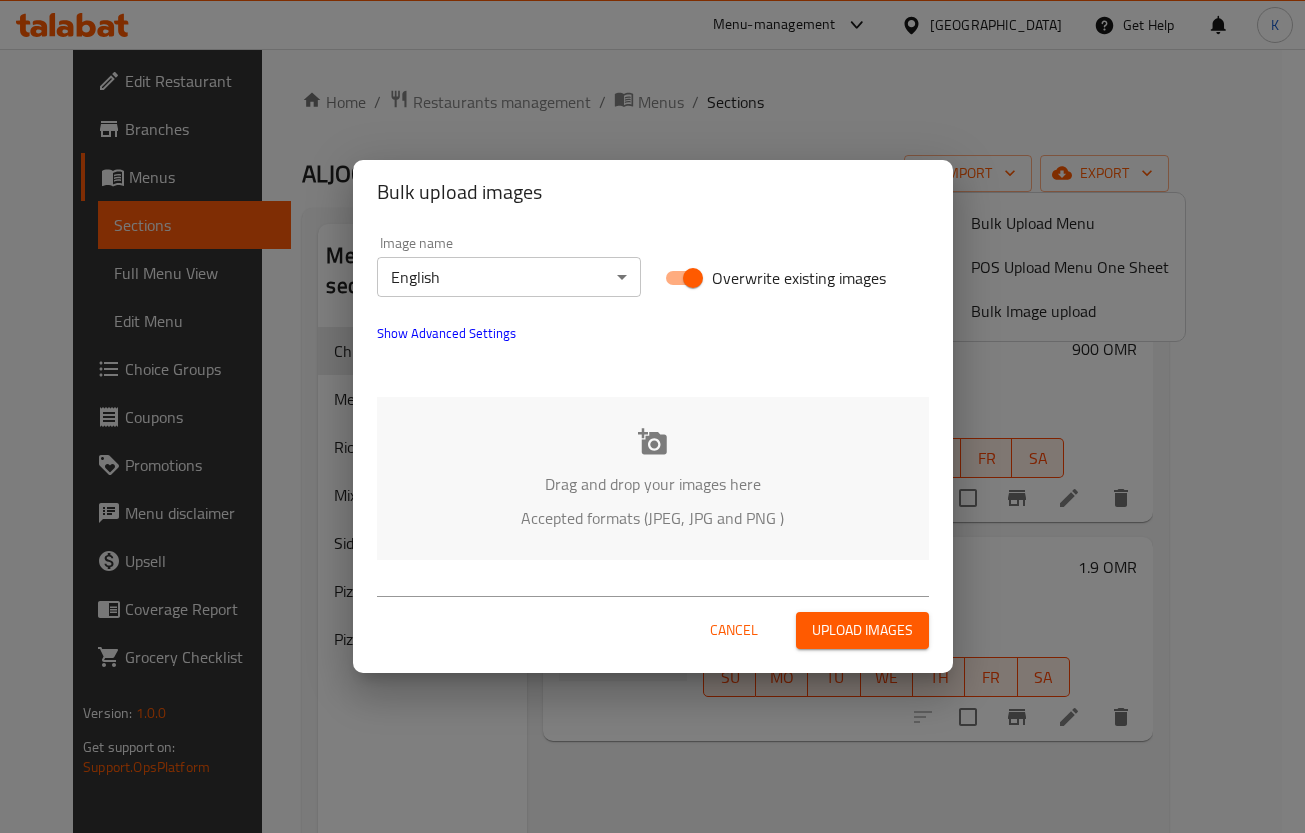 click on "Drag and drop your images here Accepted formats (JPEG, JPG and PNG )" at bounding box center (653, 478) 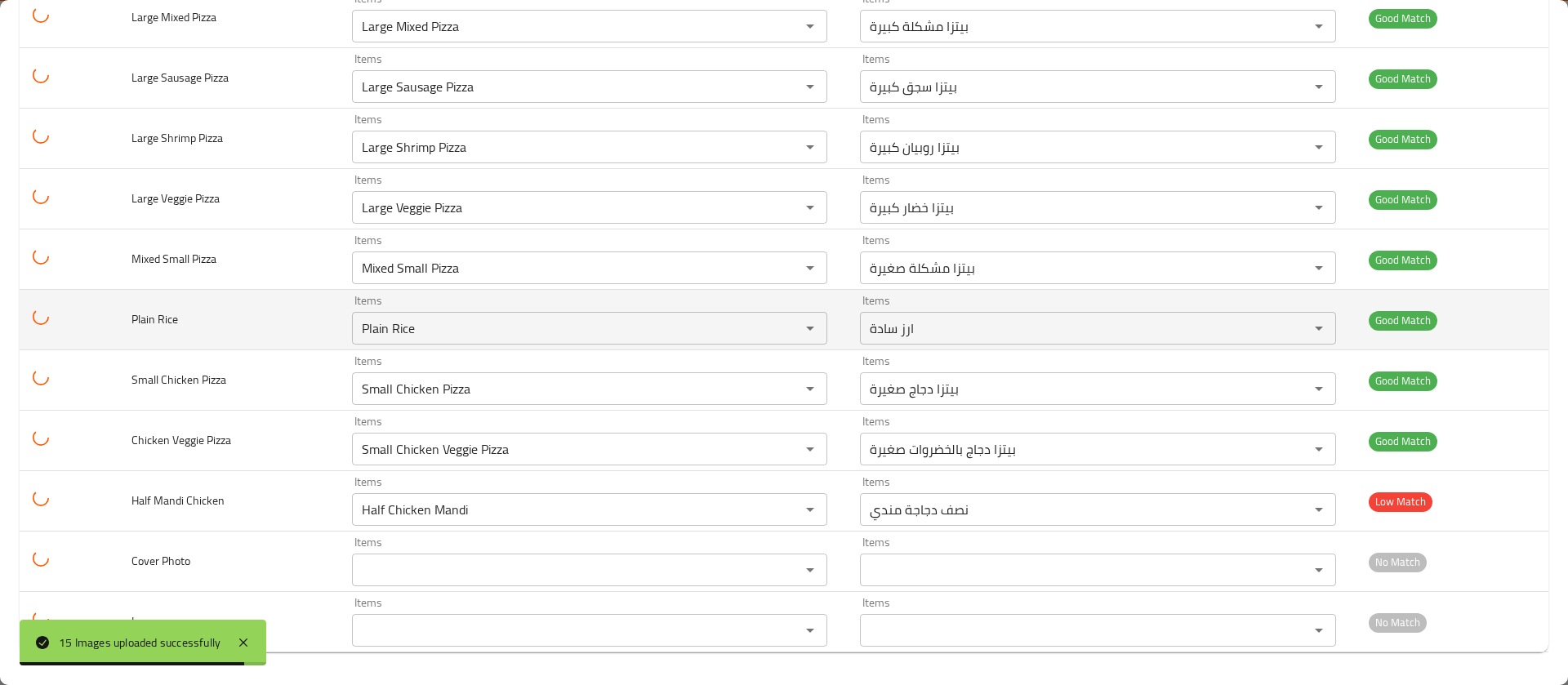 scroll, scrollTop: 0, scrollLeft: 0, axis: both 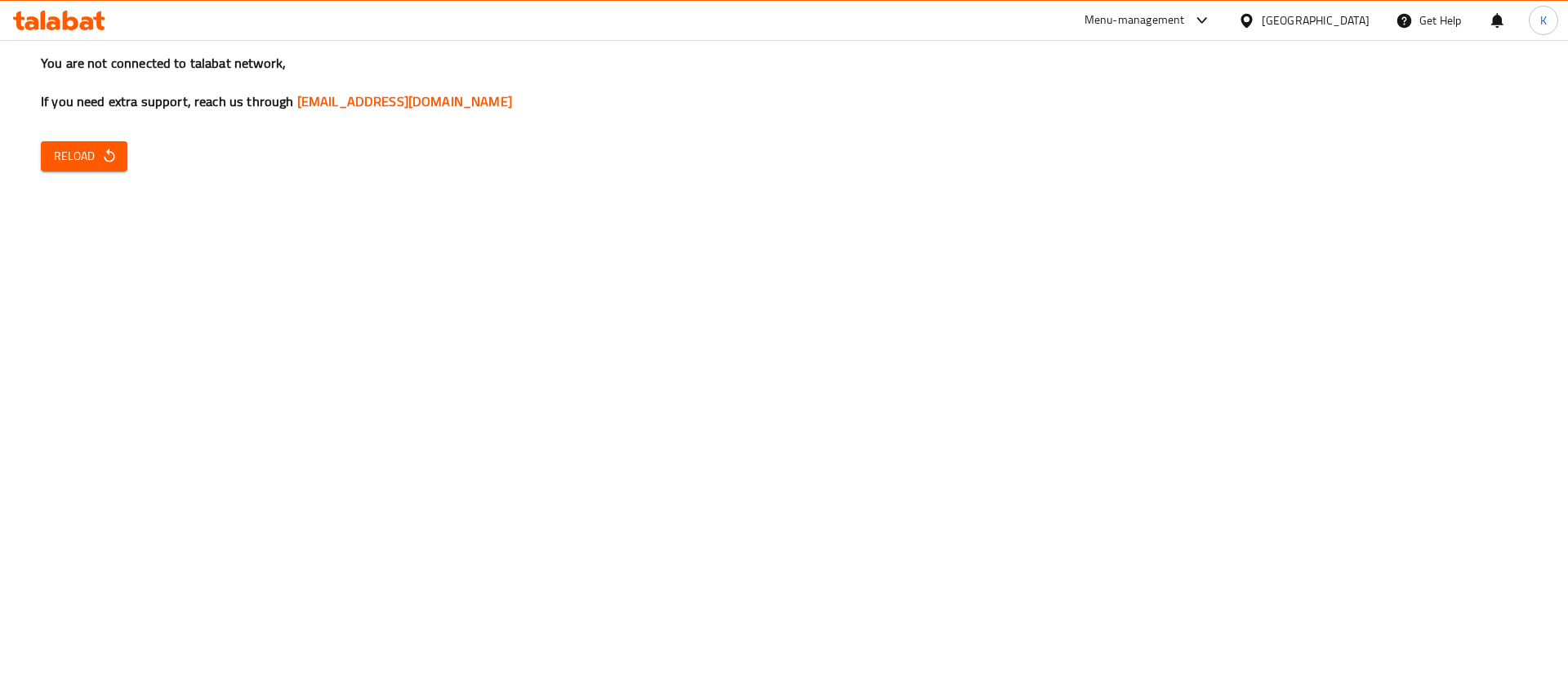 drag, startPoint x: 0, startPoint y: 0, endPoint x: 11, endPoint y: 224, distance: 224.26993 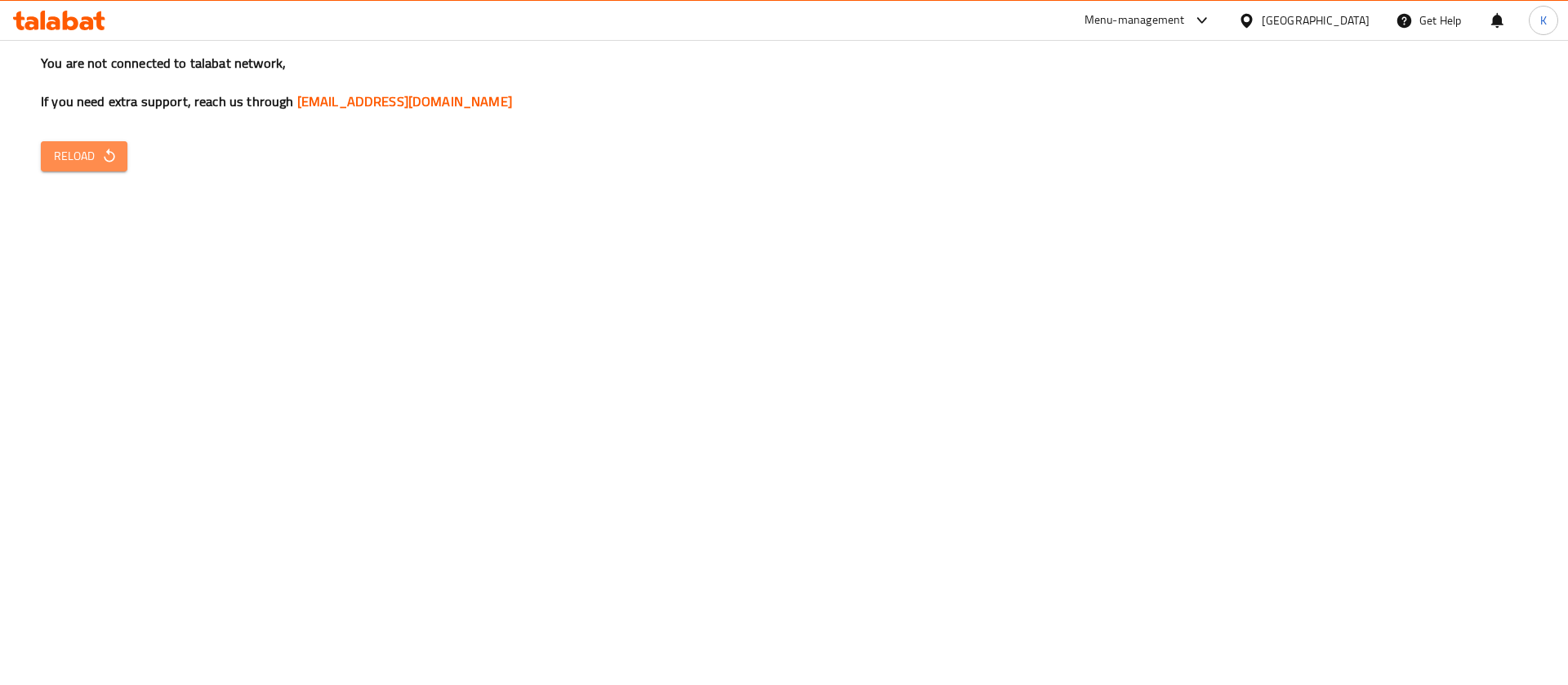 click on "Reload" at bounding box center [84, 156] 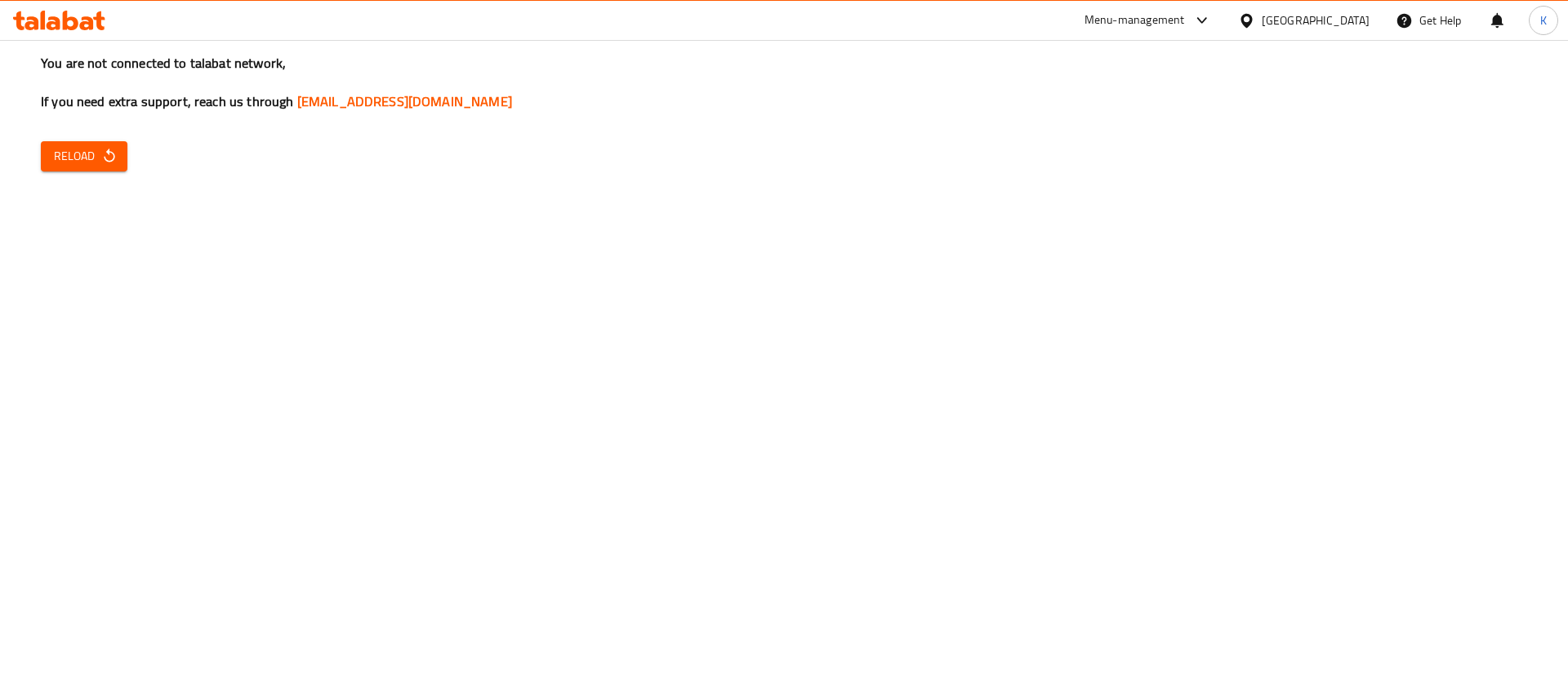 scroll, scrollTop: 0, scrollLeft: 0, axis: both 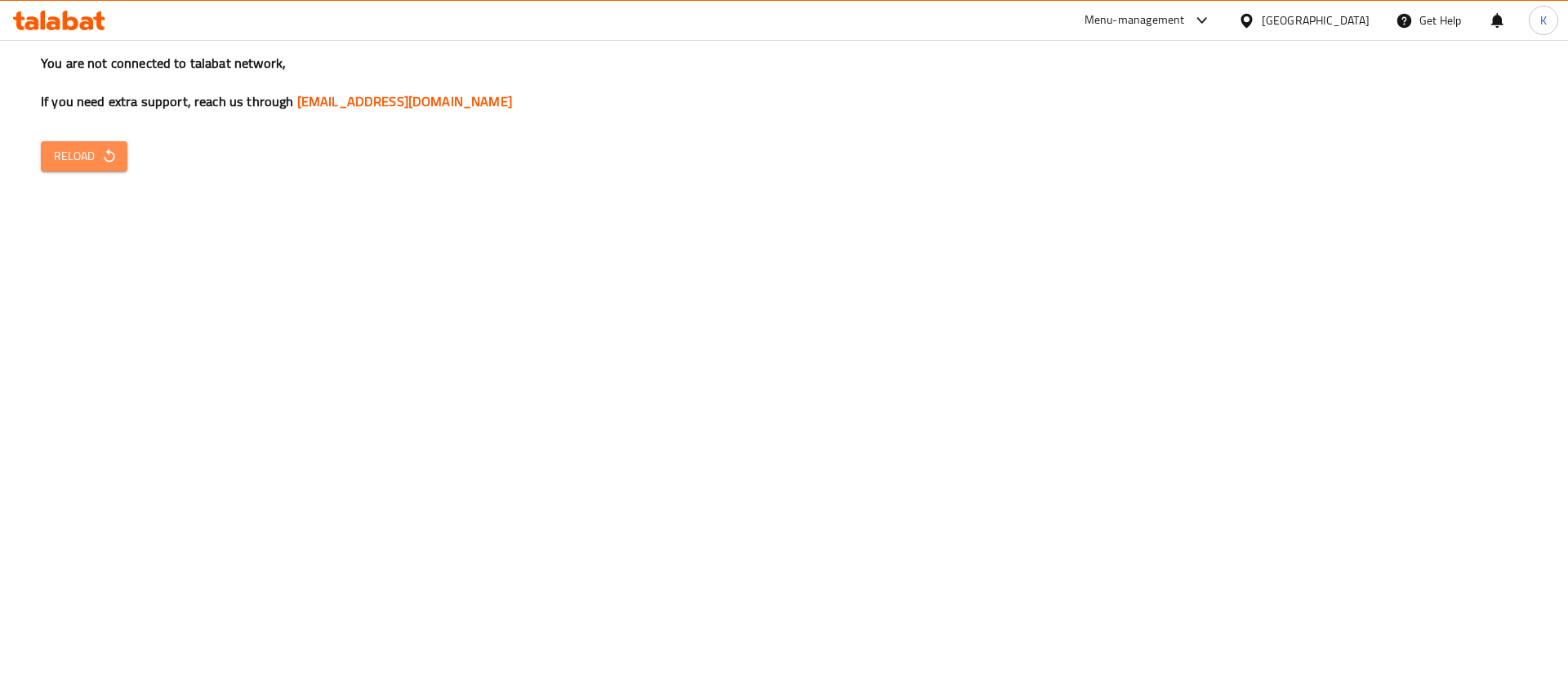 click on "Reload" at bounding box center (84, 156) 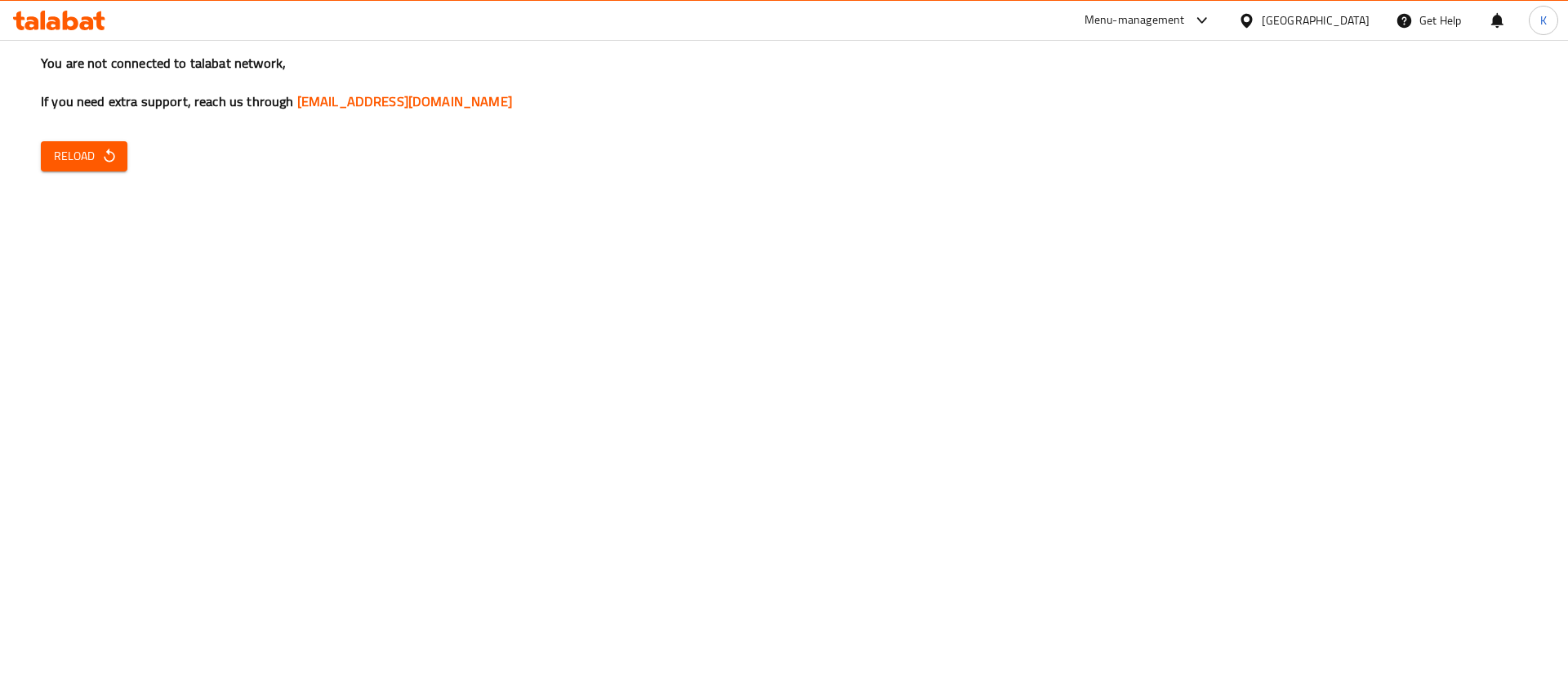 scroll, scrollTop: 0, scrollLeft: 0, axis: both 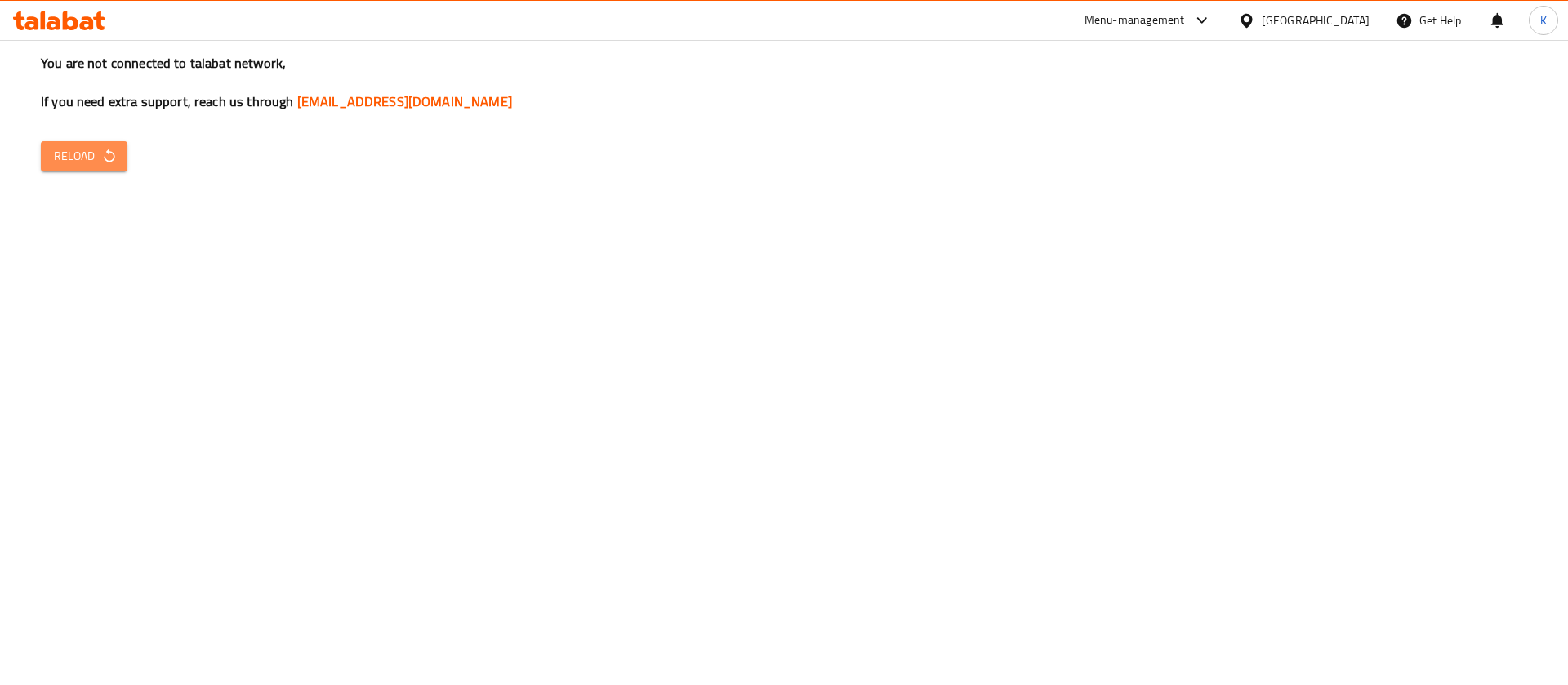 click on "Reload" at bounding box center [84, 156] 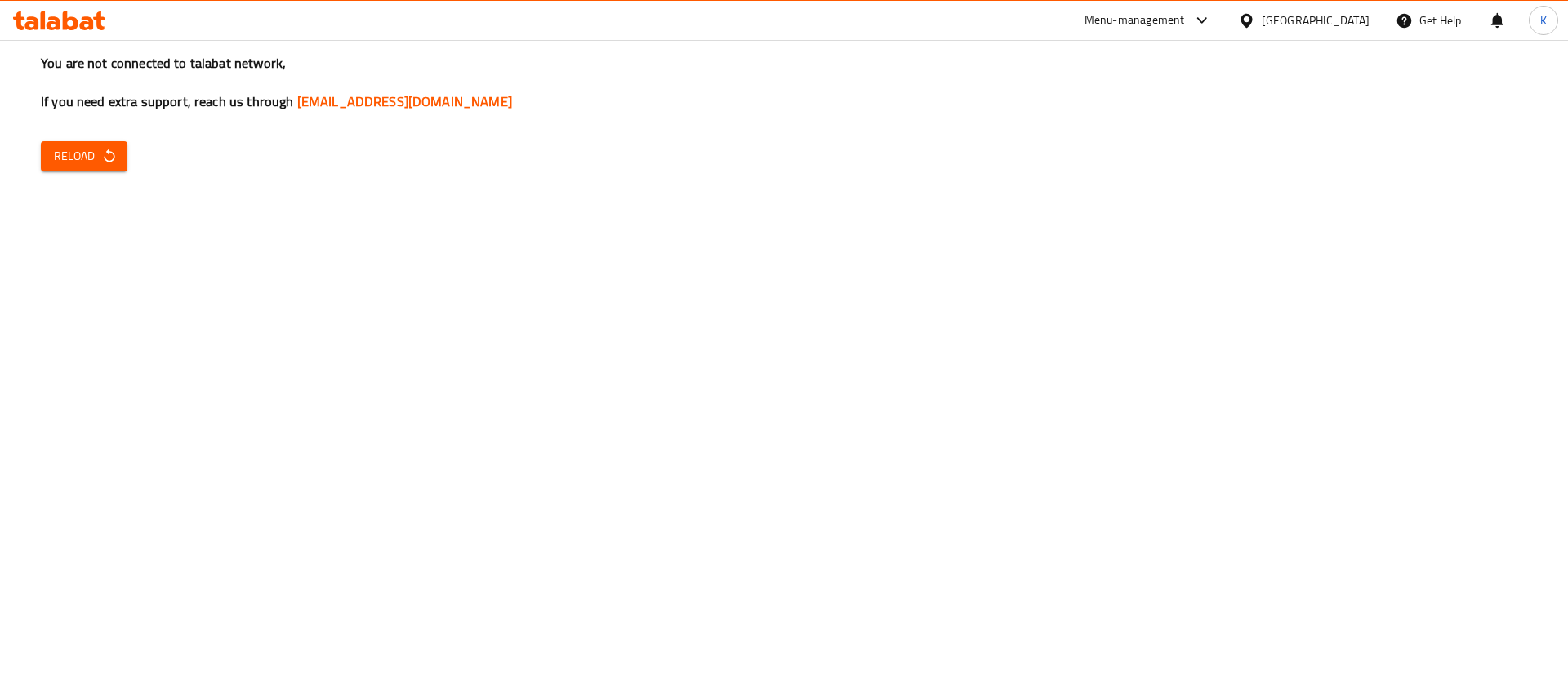 scroll, scrollTop: 0, scrollLeft: 0, axis: both 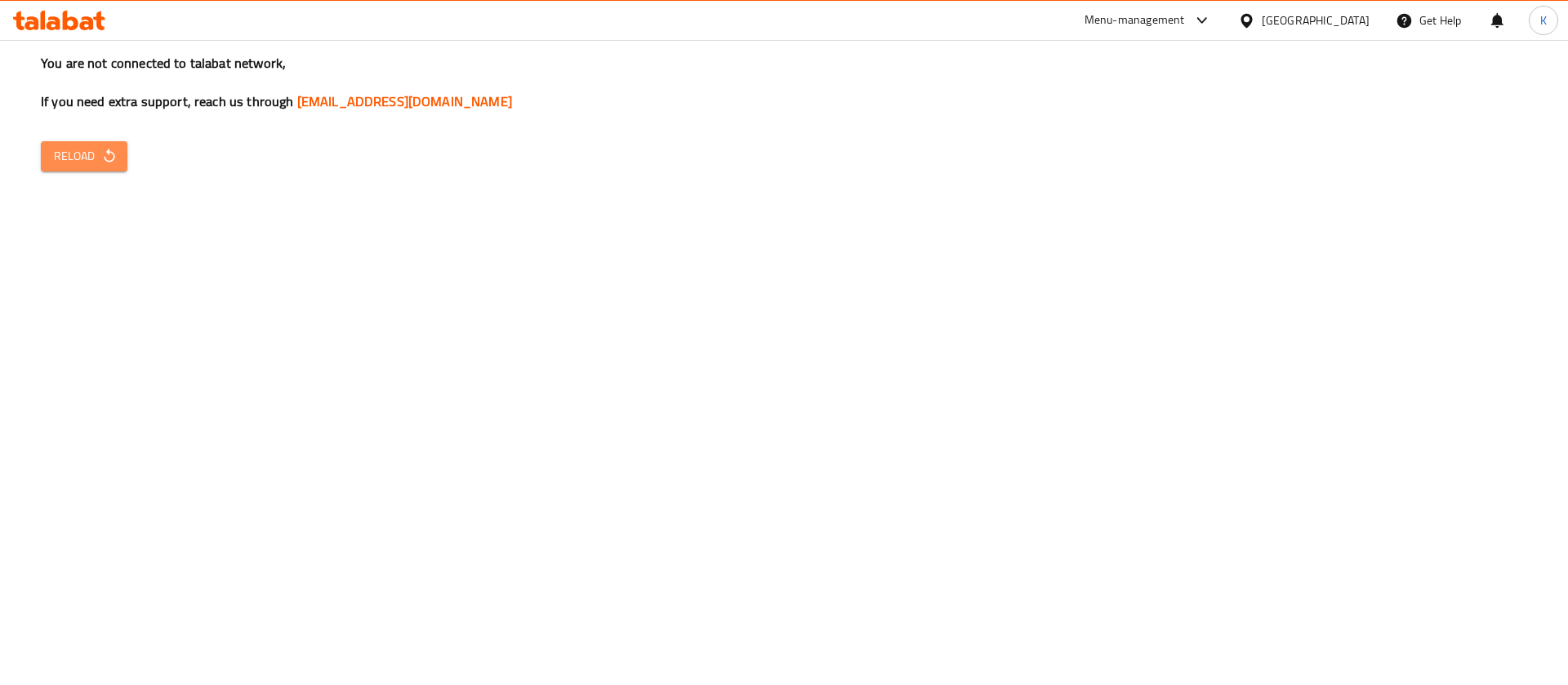 click on "Reload" at bounding box center (84, 156) 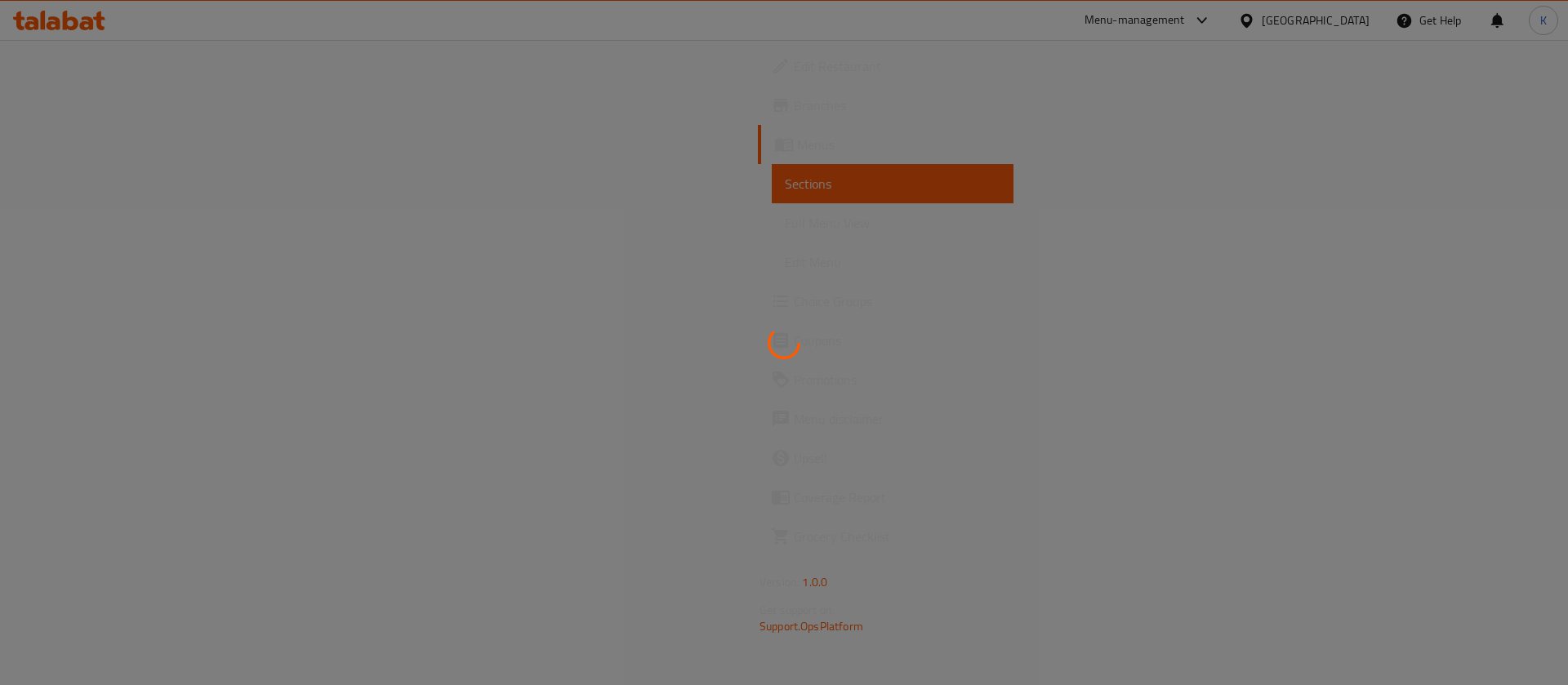 scroll, scrollTop: 0, scrollLeft: 0, axis: both 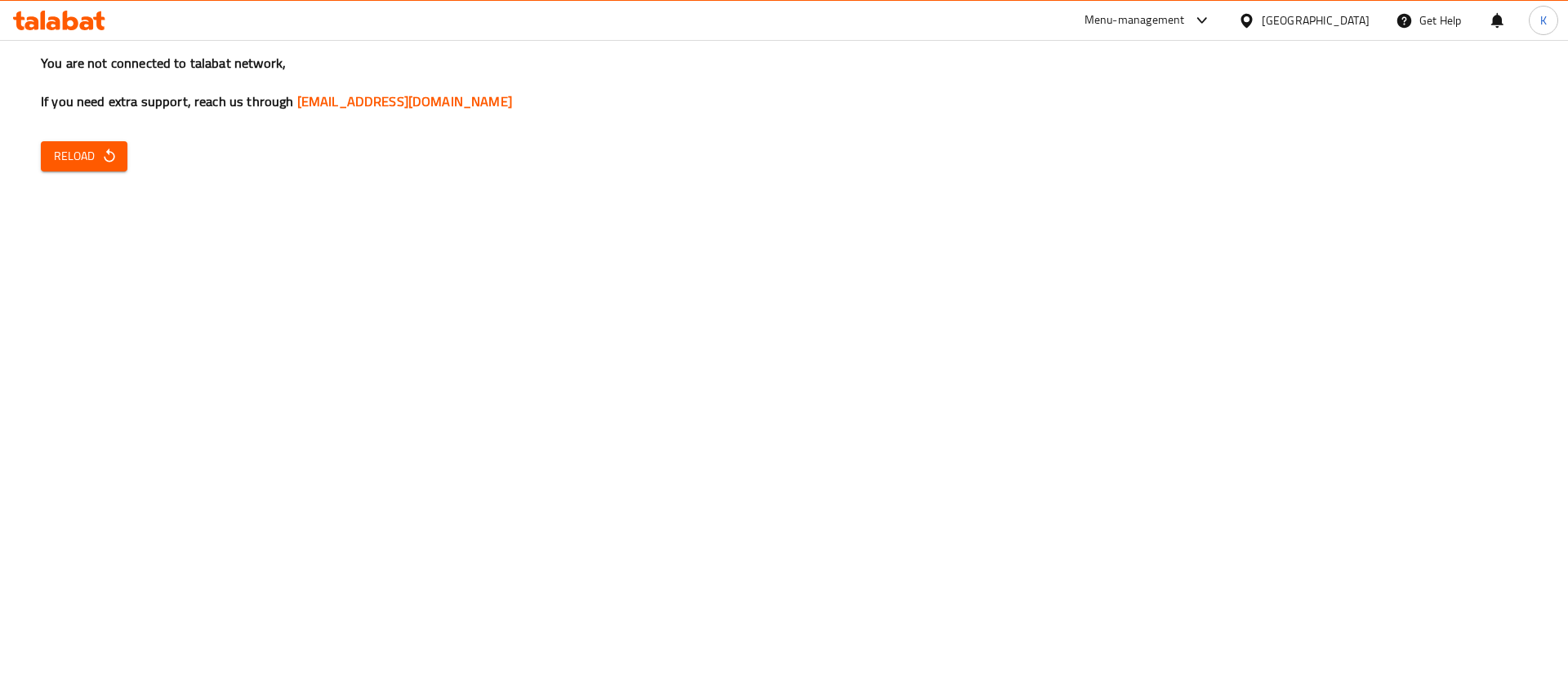 click on "You are not connected to talabat network,  If you need extra support, reach us through   [EMAIL_ADDRESS][DOMAIN_NAME] Reload" at bounding box center [784, 342] 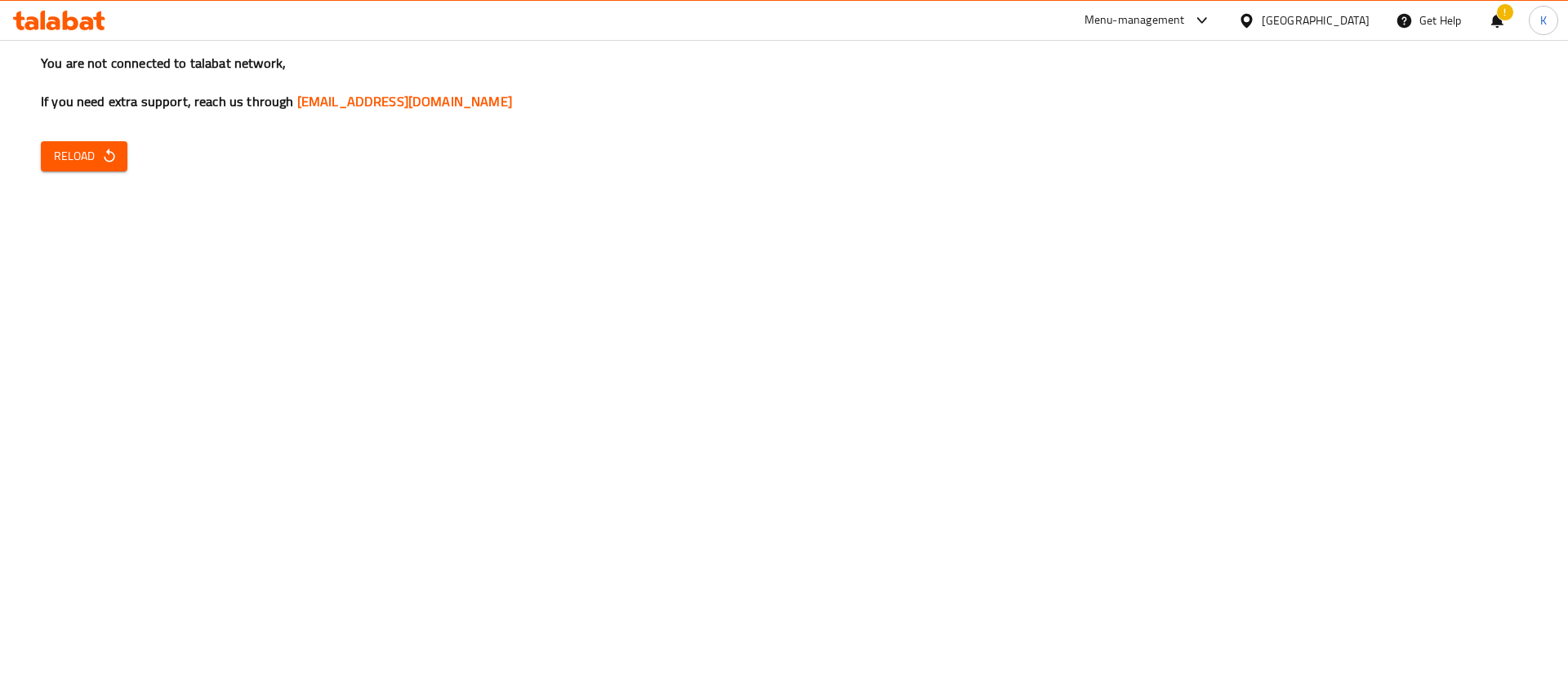 click on "You are not connected to talabat network,  If you need extra support, reach us through   Support.OpsPlatform@talabat.com Reload" at bounding box center (784, 342) 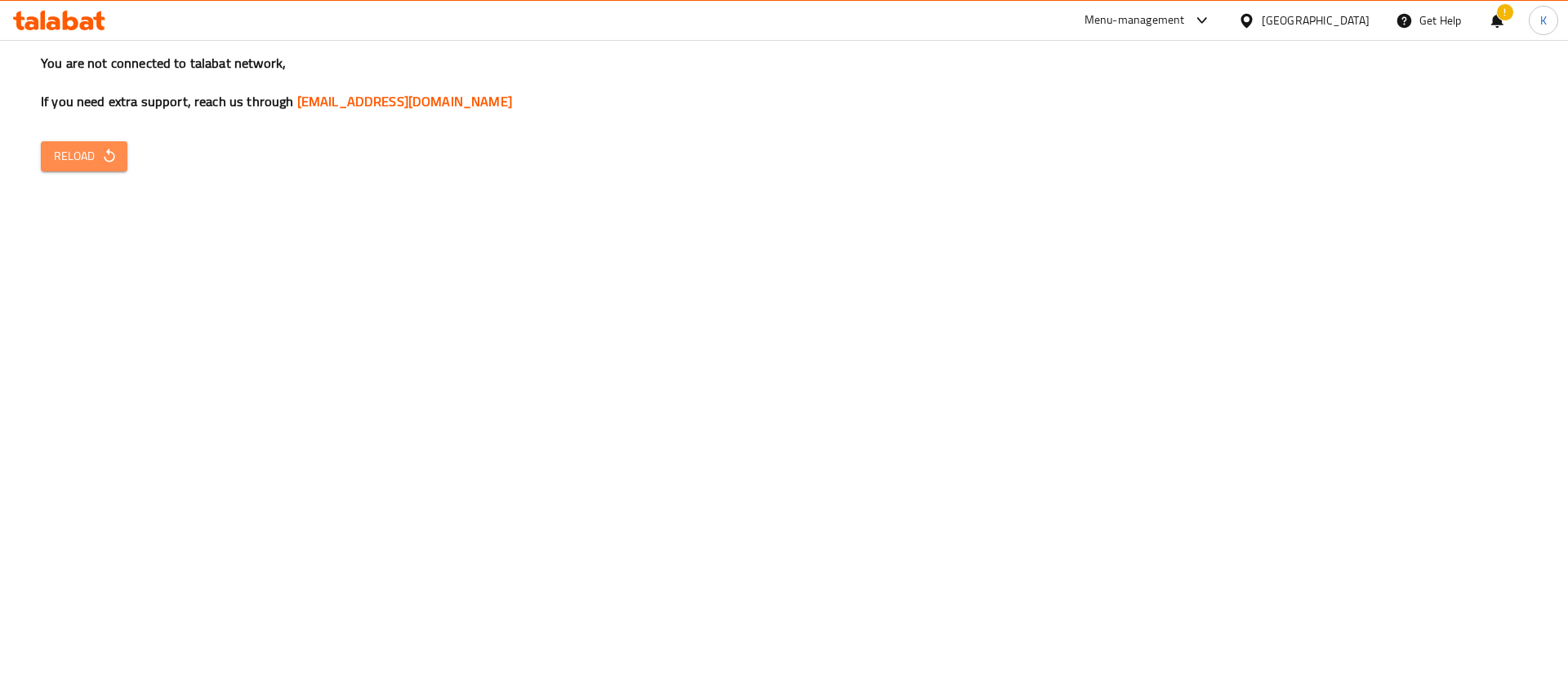 click 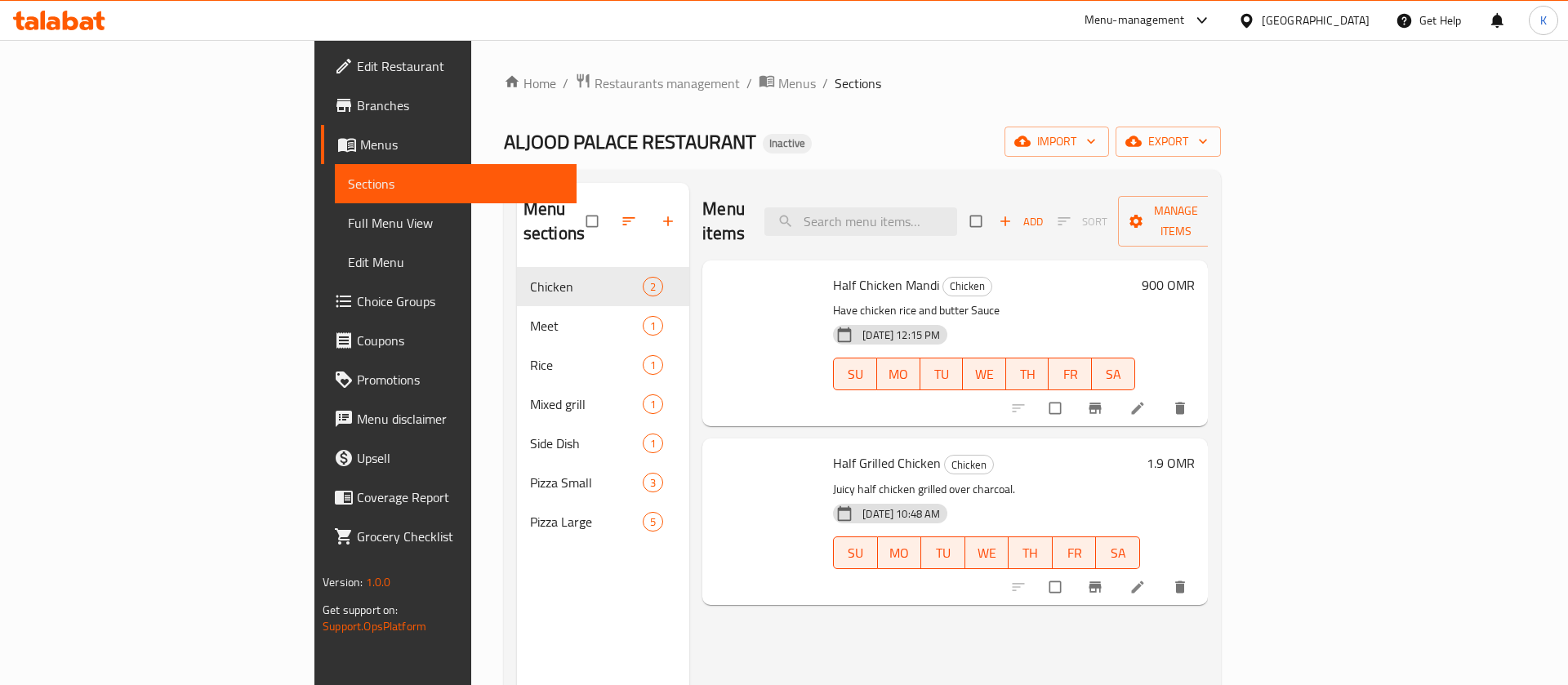 scroll, scrollTop: 0, scrollLeft: 0, axis: both 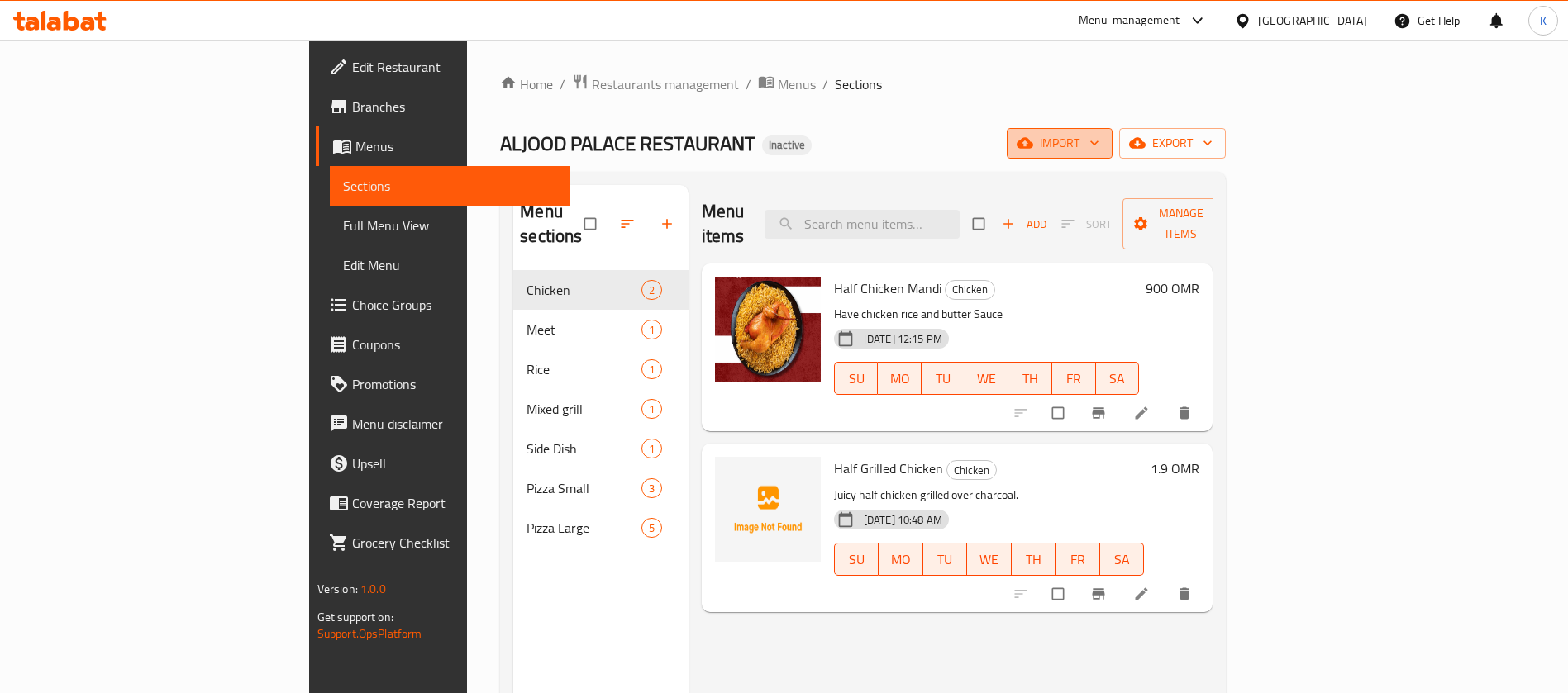 click 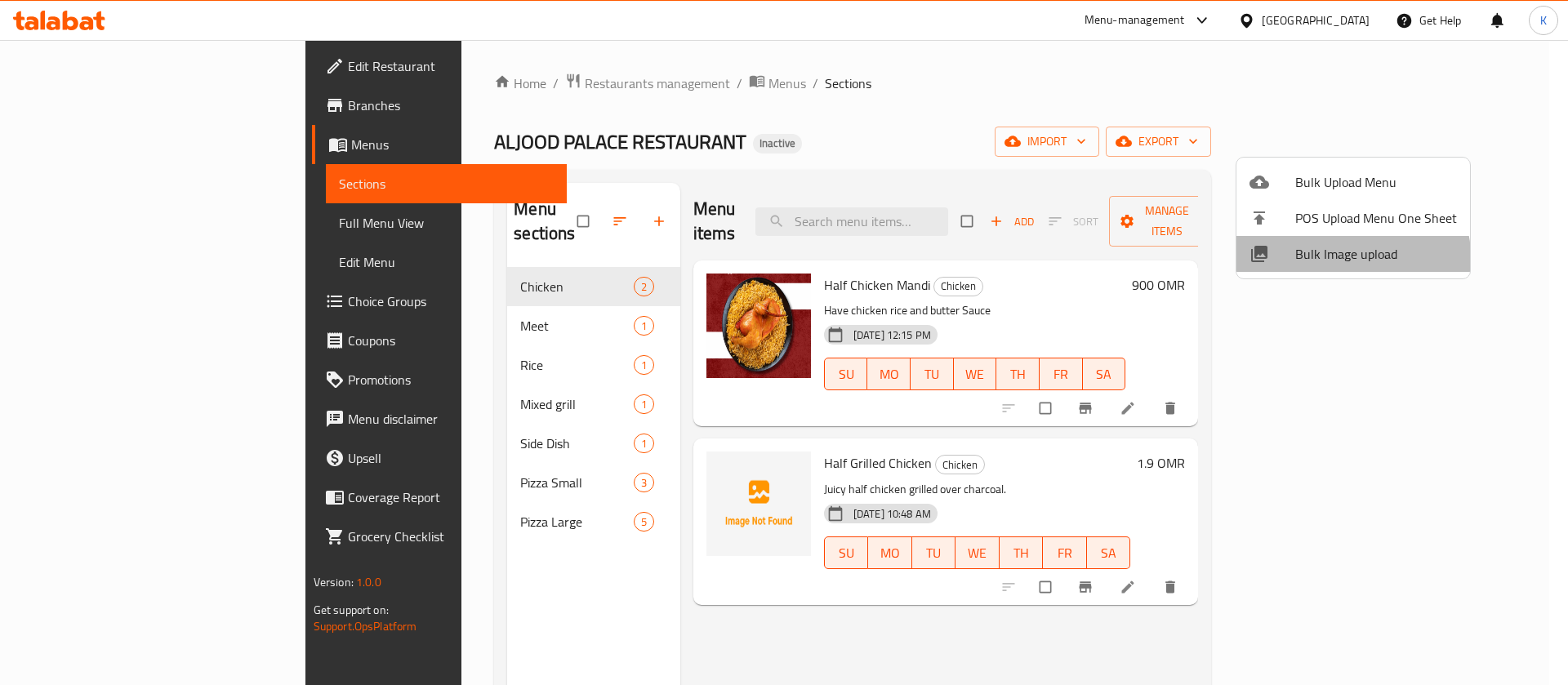 click on "Bulk Image upload" at bounding box center [1376, 254] 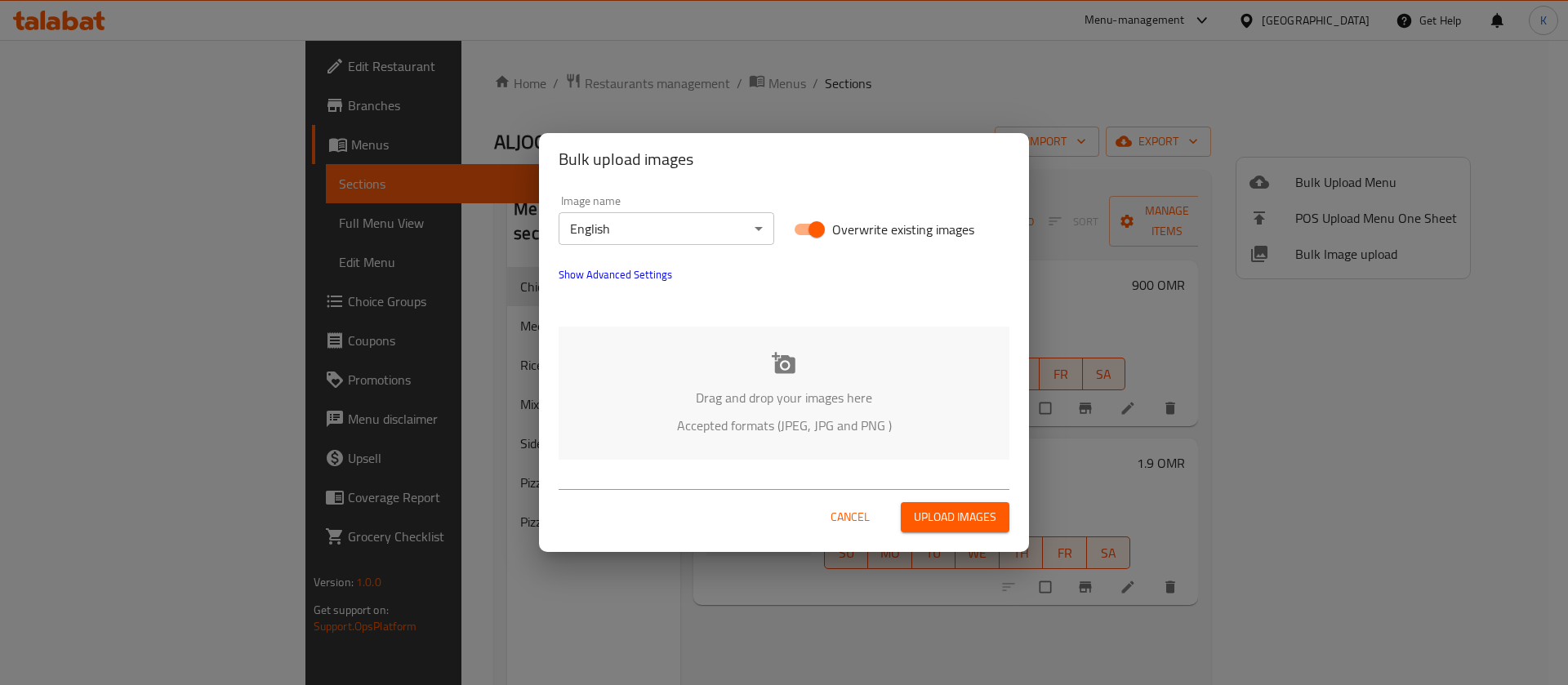 click on "Drag and drop your images here Accepted formats (JPEG, JPG and PNG )" at bounding box center (784, 393) 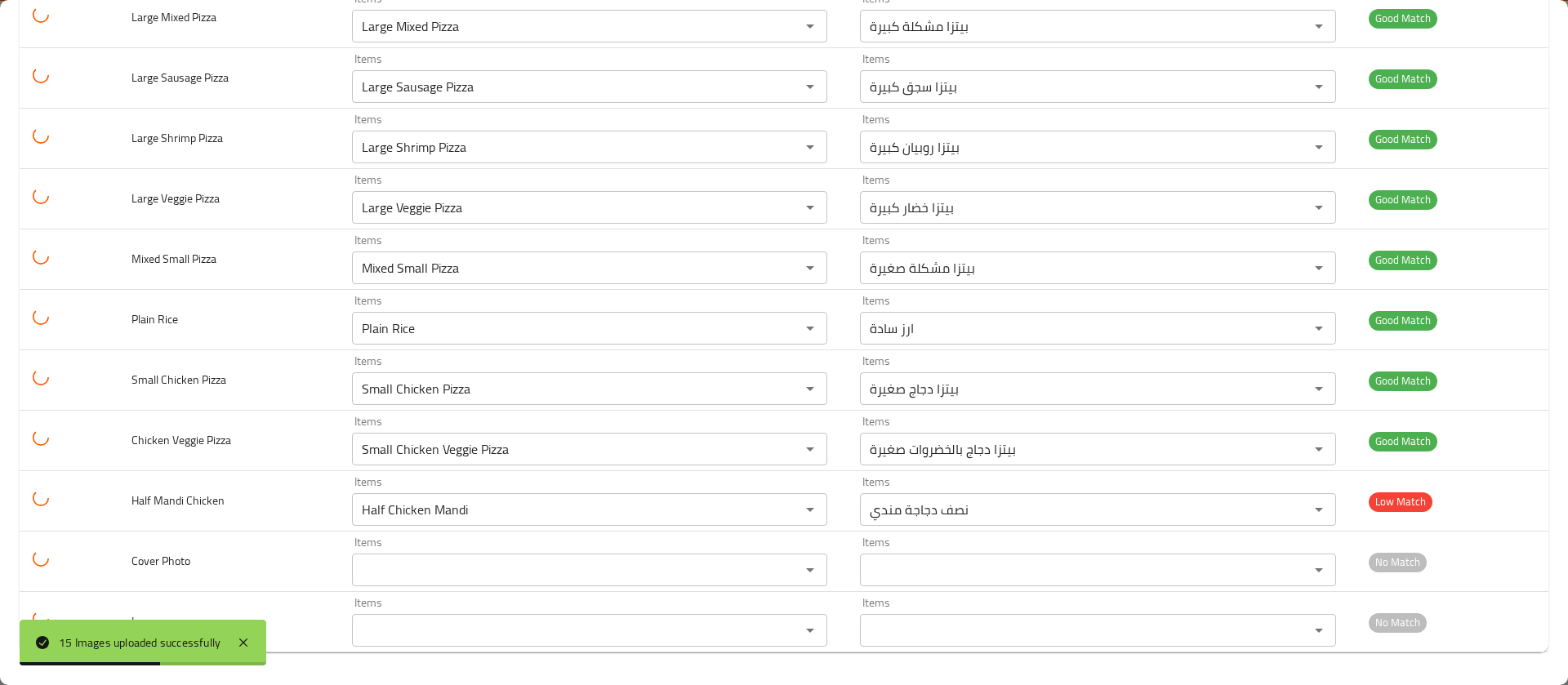scroll, scrollTop: 0, scrollLeft: 0, axis: both 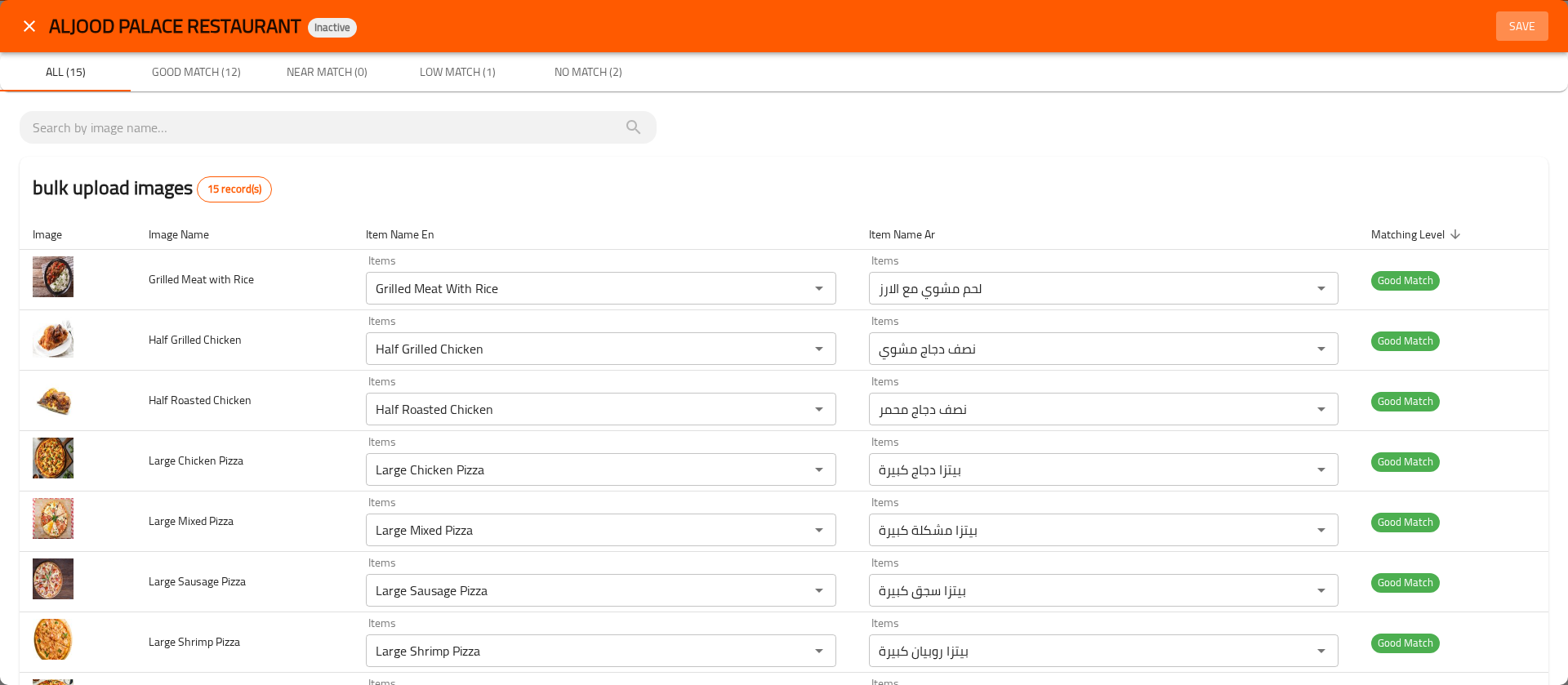 click on "Save" at bounding box center [1522, 26] 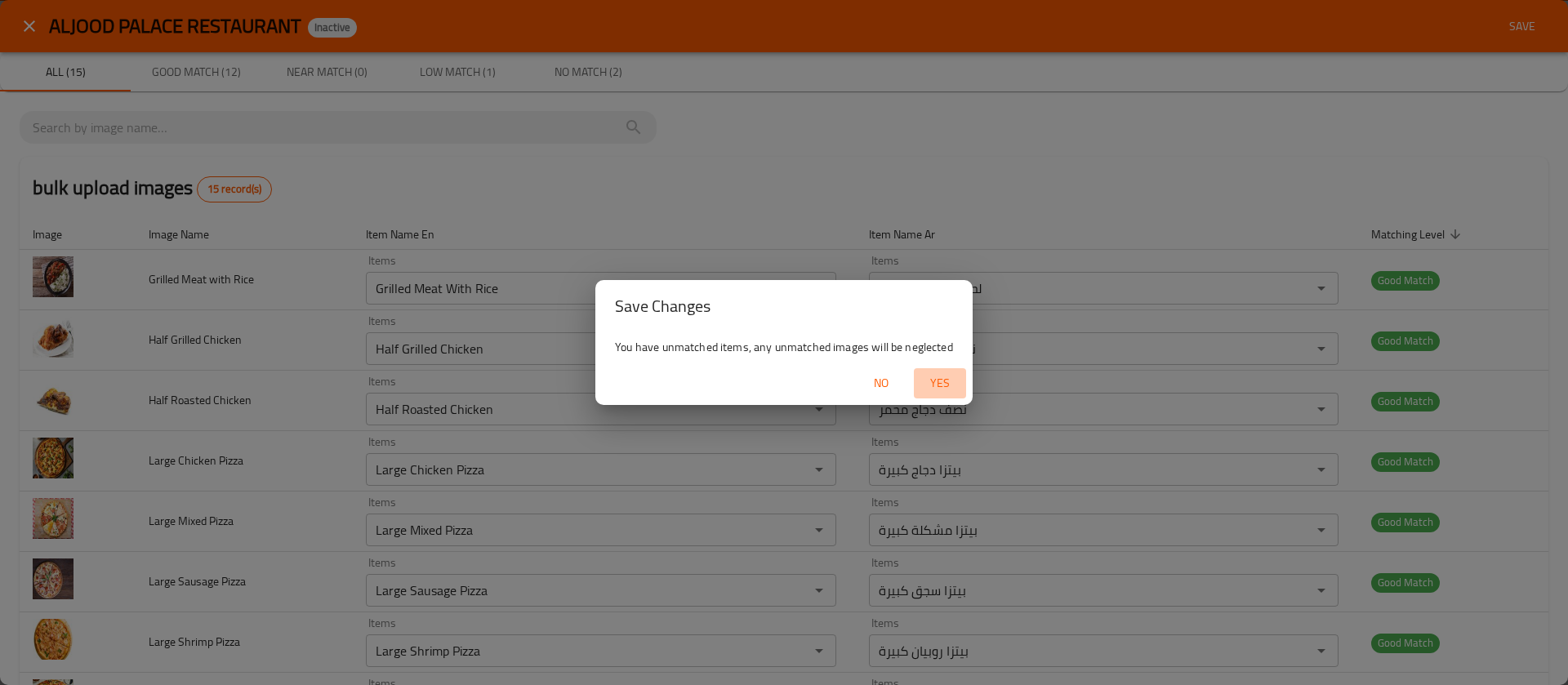 click on "Yes" at bounding box center (940, 383) 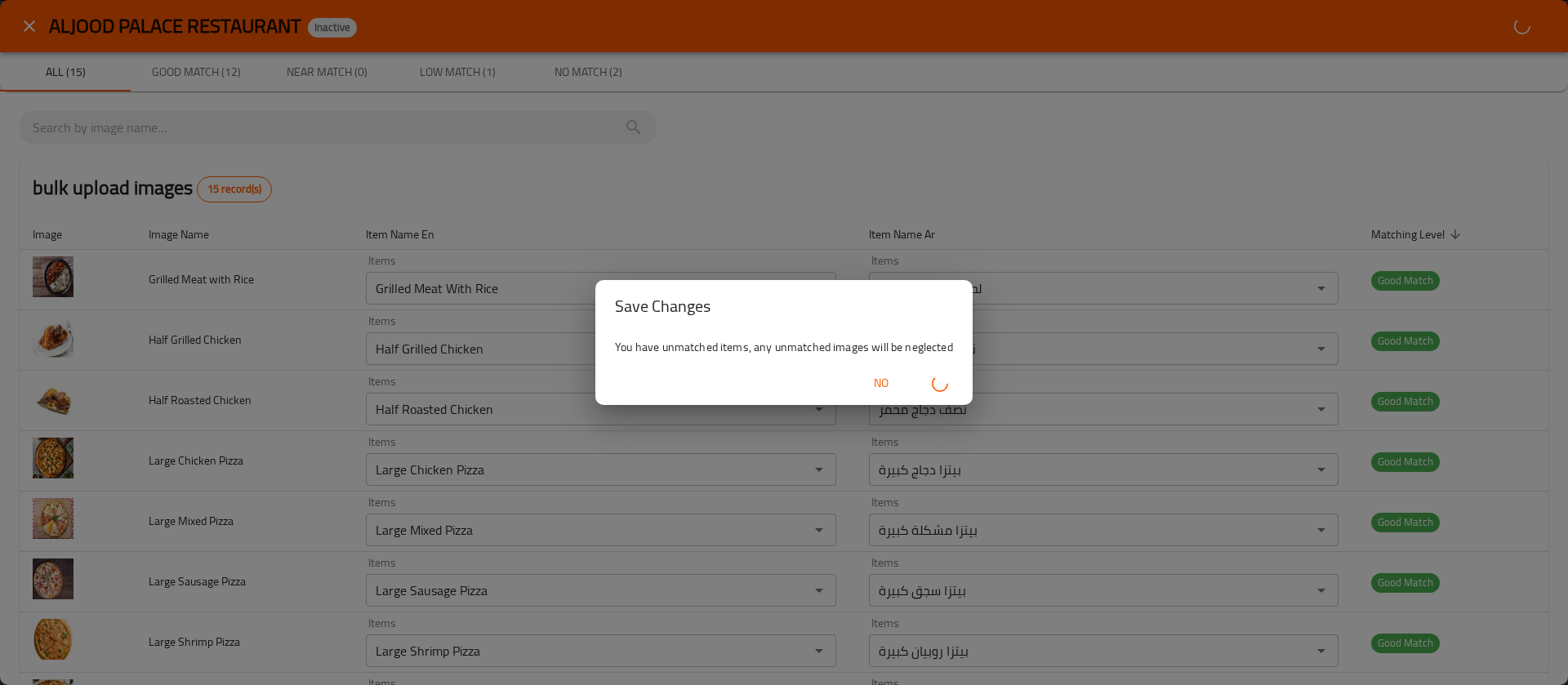 type 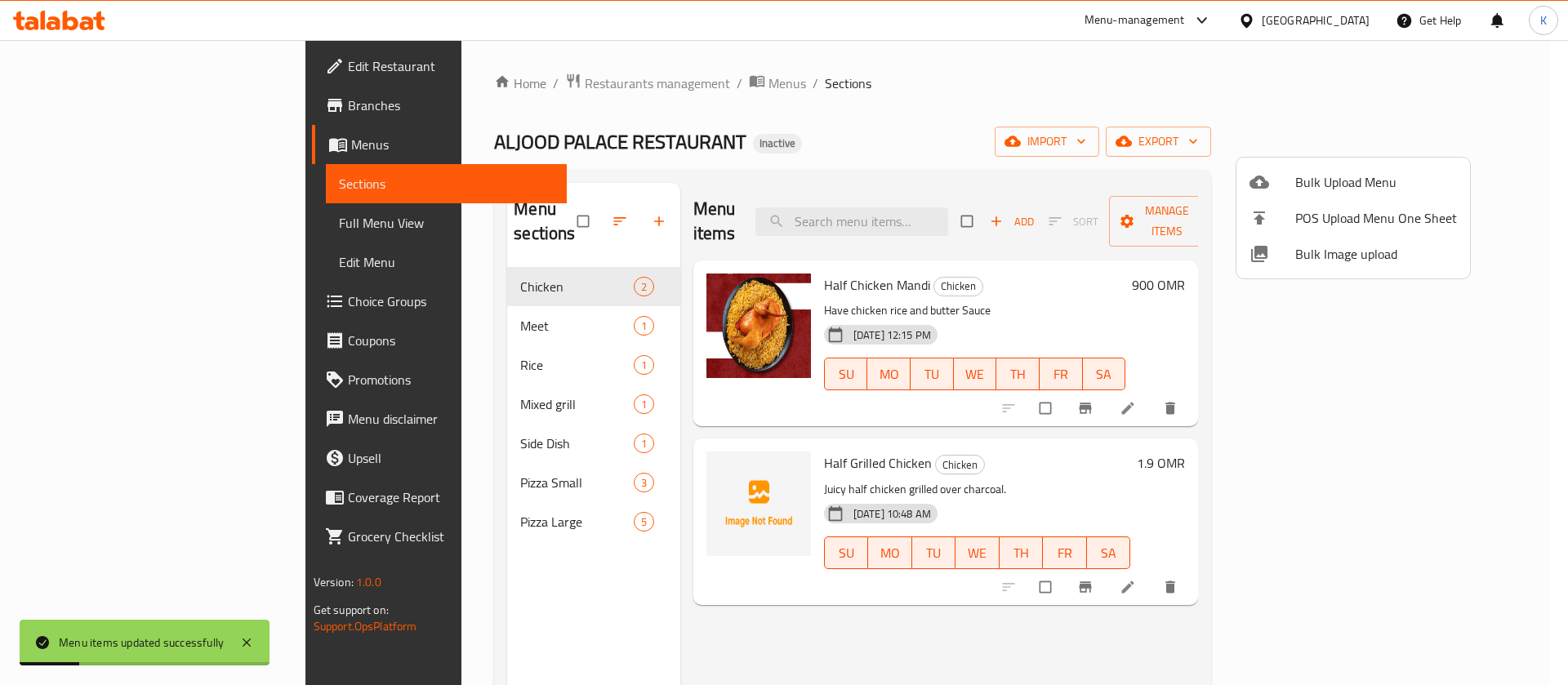 click at bounding box center [784, 342] 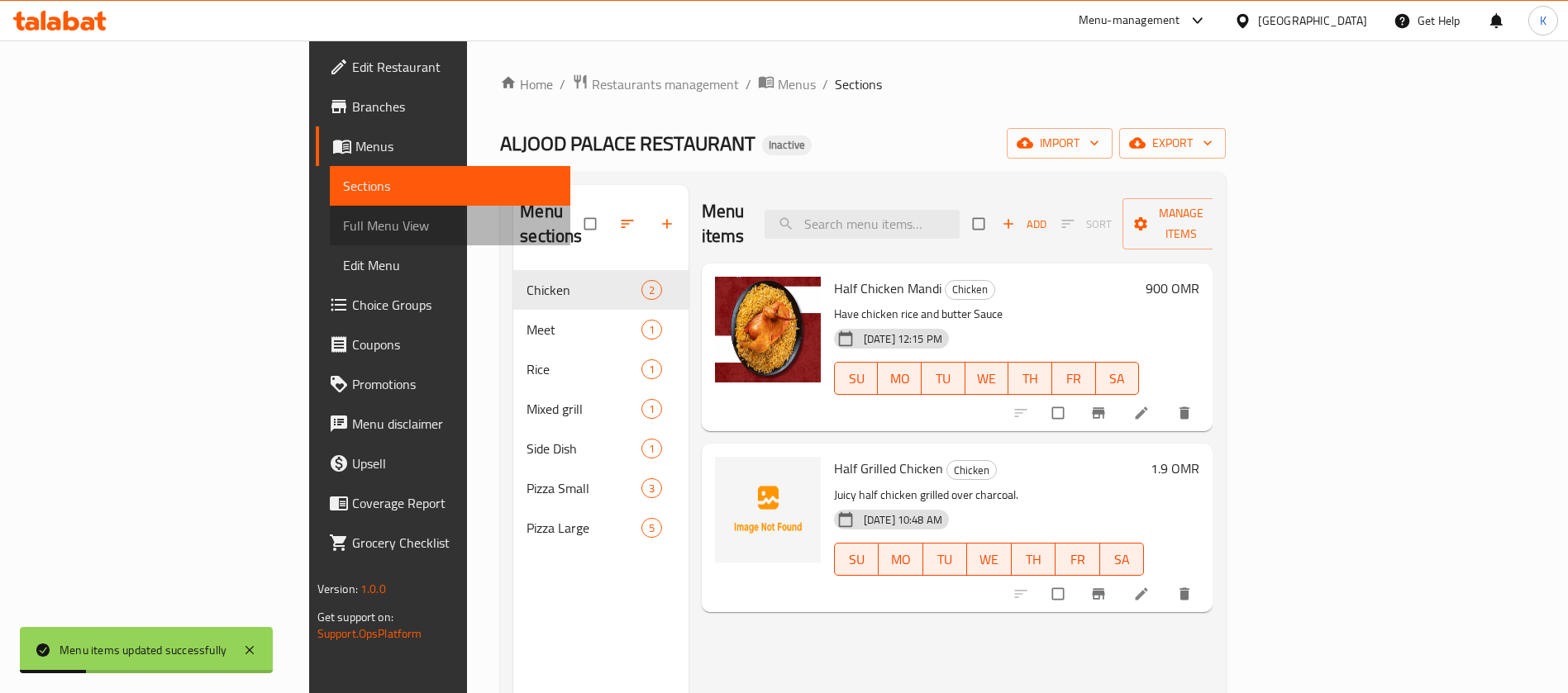 click on "Full Menu View" at bounding box center (450, 225) 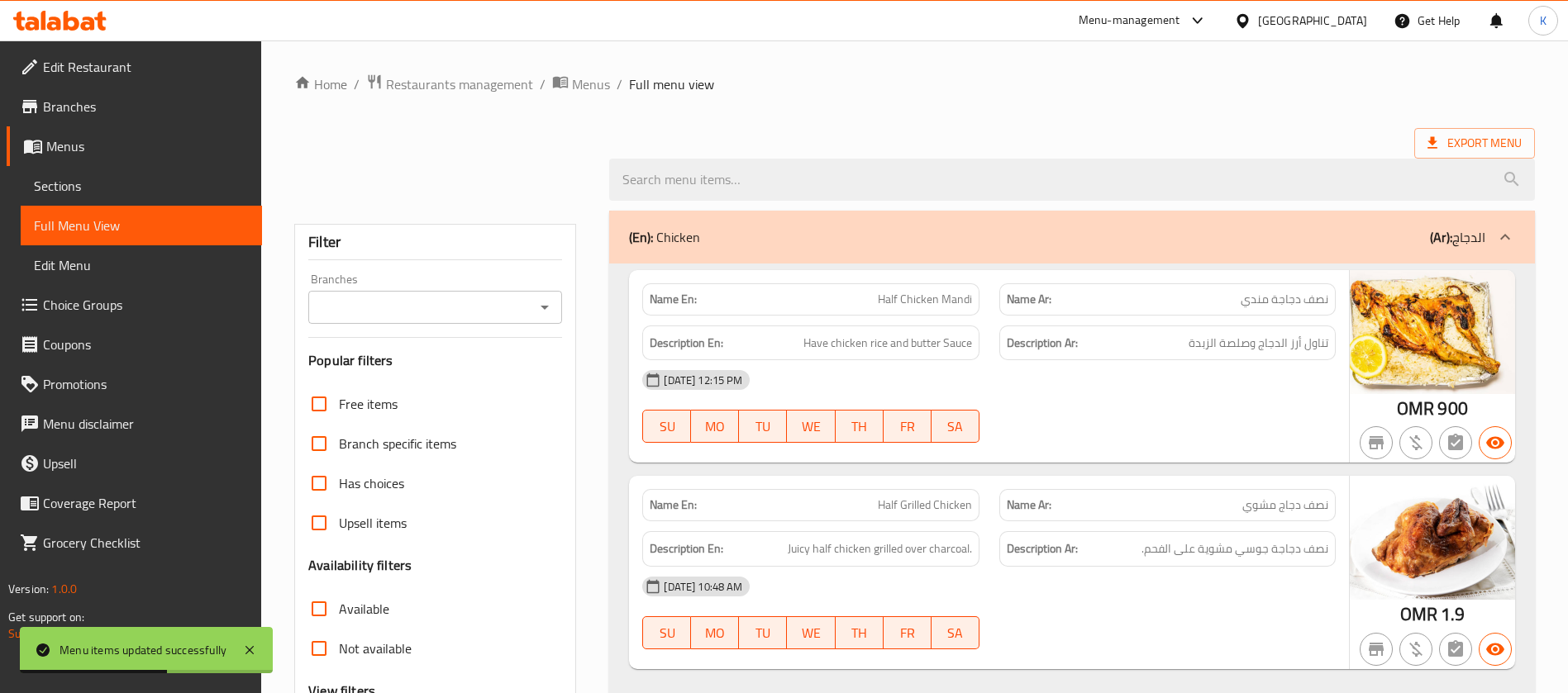 click on "Home / Restaurants management / Menus / Full menu view" at bounding box center [914, 84] 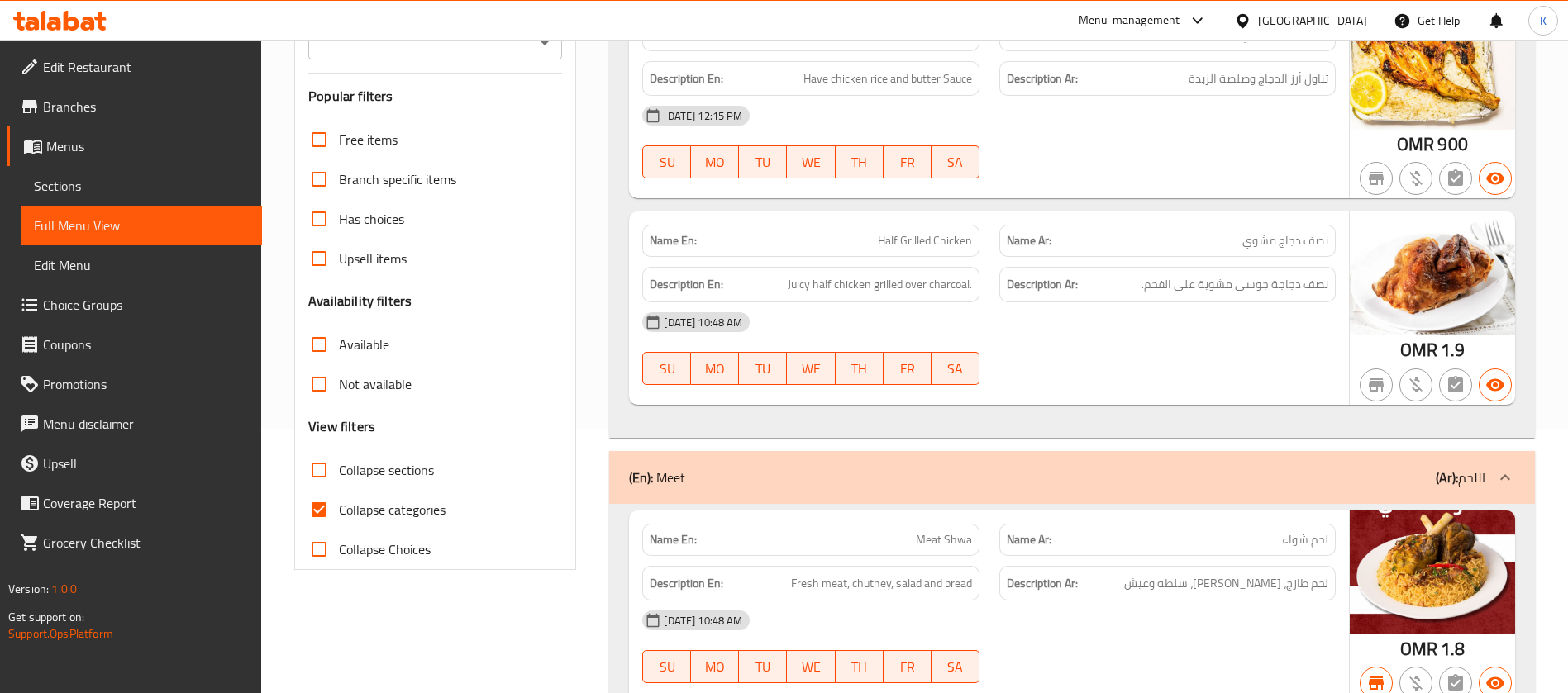 scroll, scrollTop: 262, scrollLeft: 0, axis: vertical 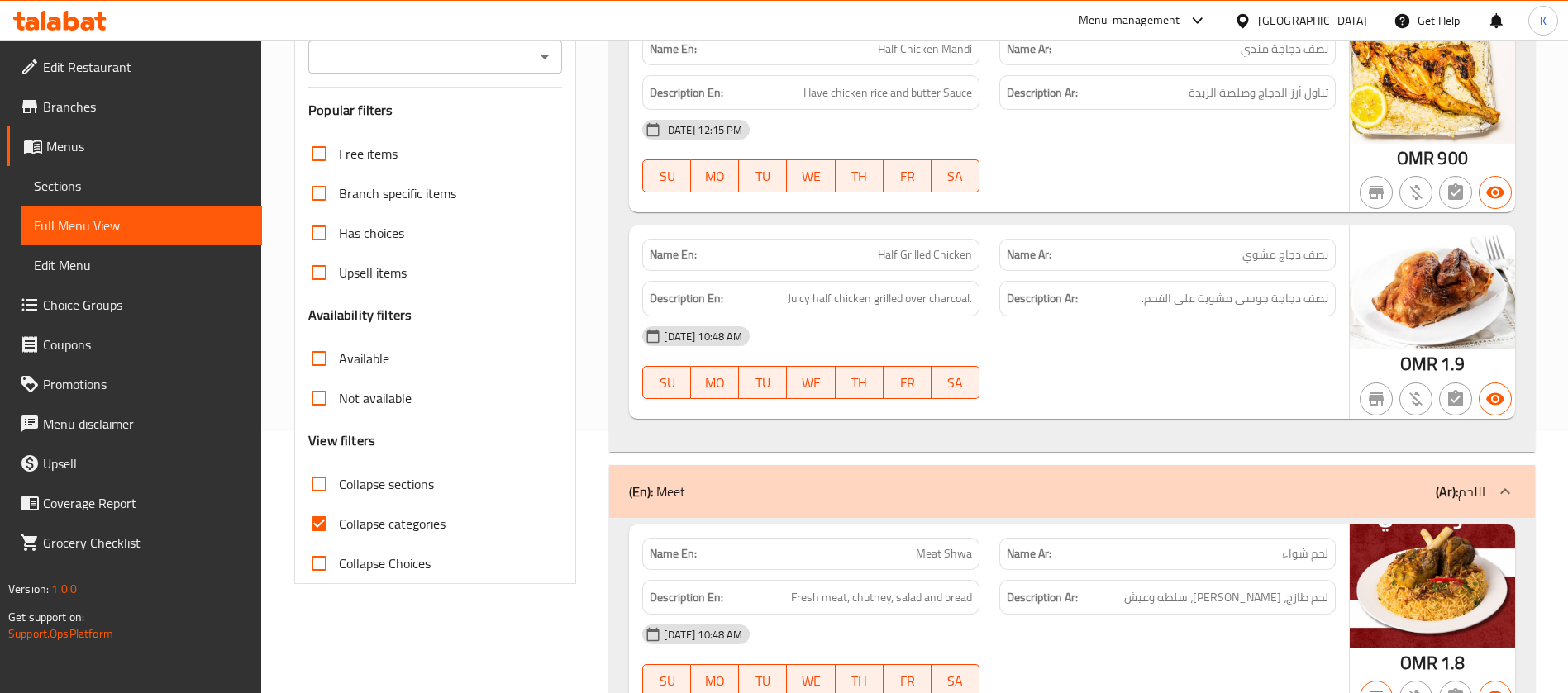 click on "Name En: Half Chicken Mandi Name Ar: نصف دجاجة مندي Description En: Have chicken rice and butter Sauce Description Ar: تناول أرز الدجاج وصلصة الزبدة 10-07-2025 12:15 PM SU MO TU WE TH FR SA OMR 900 Name En: Half Grilled Chicken Name Ar: نصف دجاج مشوي Description En: Juicy half chicken grilled over charcoal. Description Ar: نصف دجاجة جوسي مشوية على الفحم. 10-07-2025 10:48 AM SU MO TU WE TH FR SA OMR 1.9" at bounding box center [1072, 232] 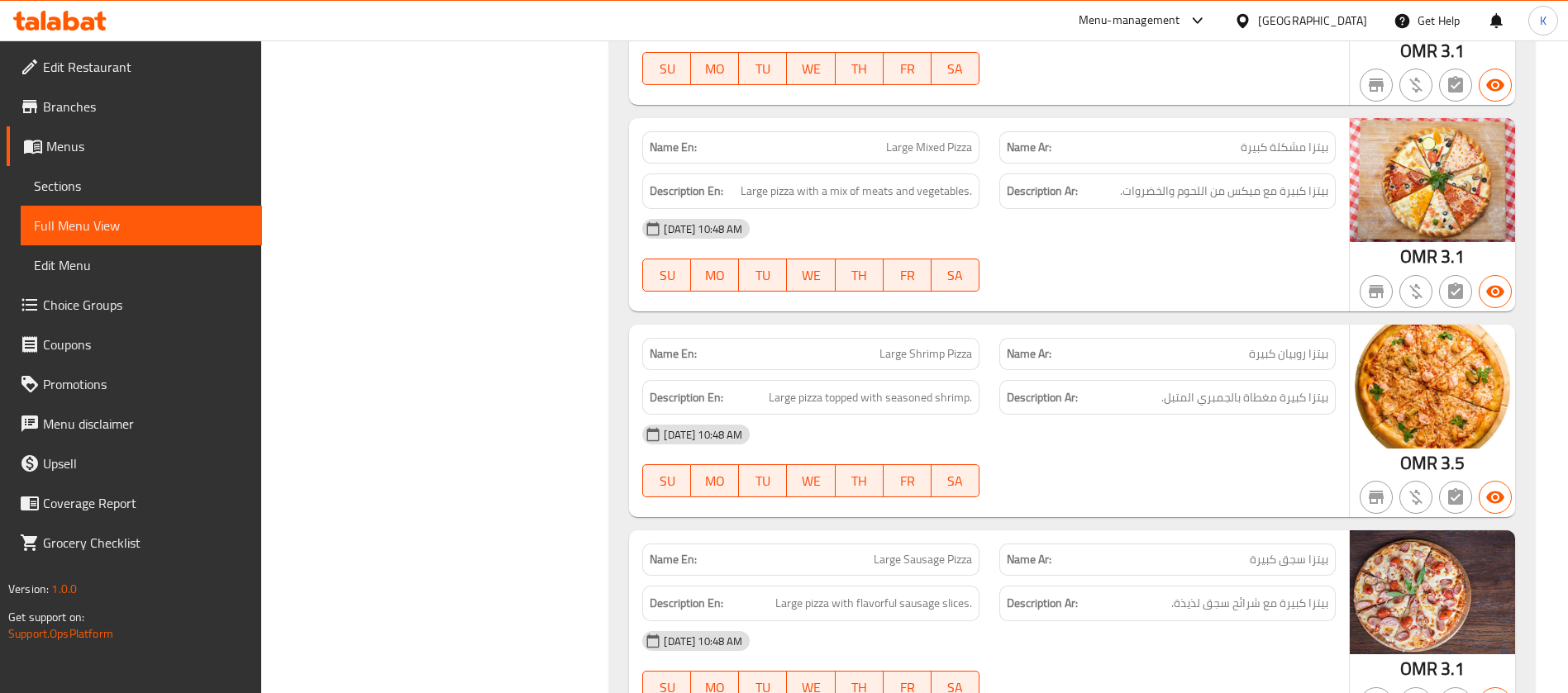 scroll, scrollTop: 3082, scrollLeft: 0, axis: vertical 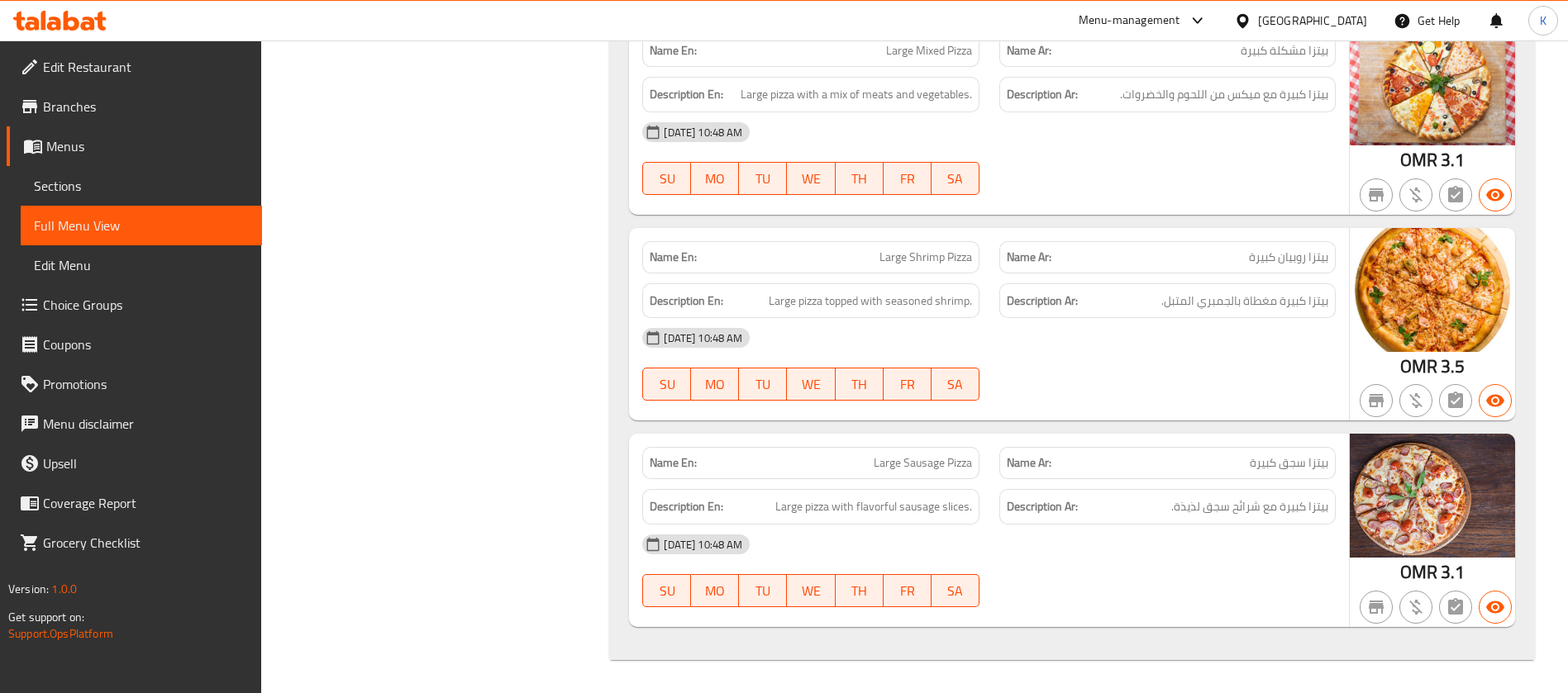click on "Filter Branches Branches Popular filters Free items Branch specific items Has choices Upsell items Availability filters Available Not available View filters Collapse sections Collapse categories Collapse Choices" at bounding box center (441, -1100) 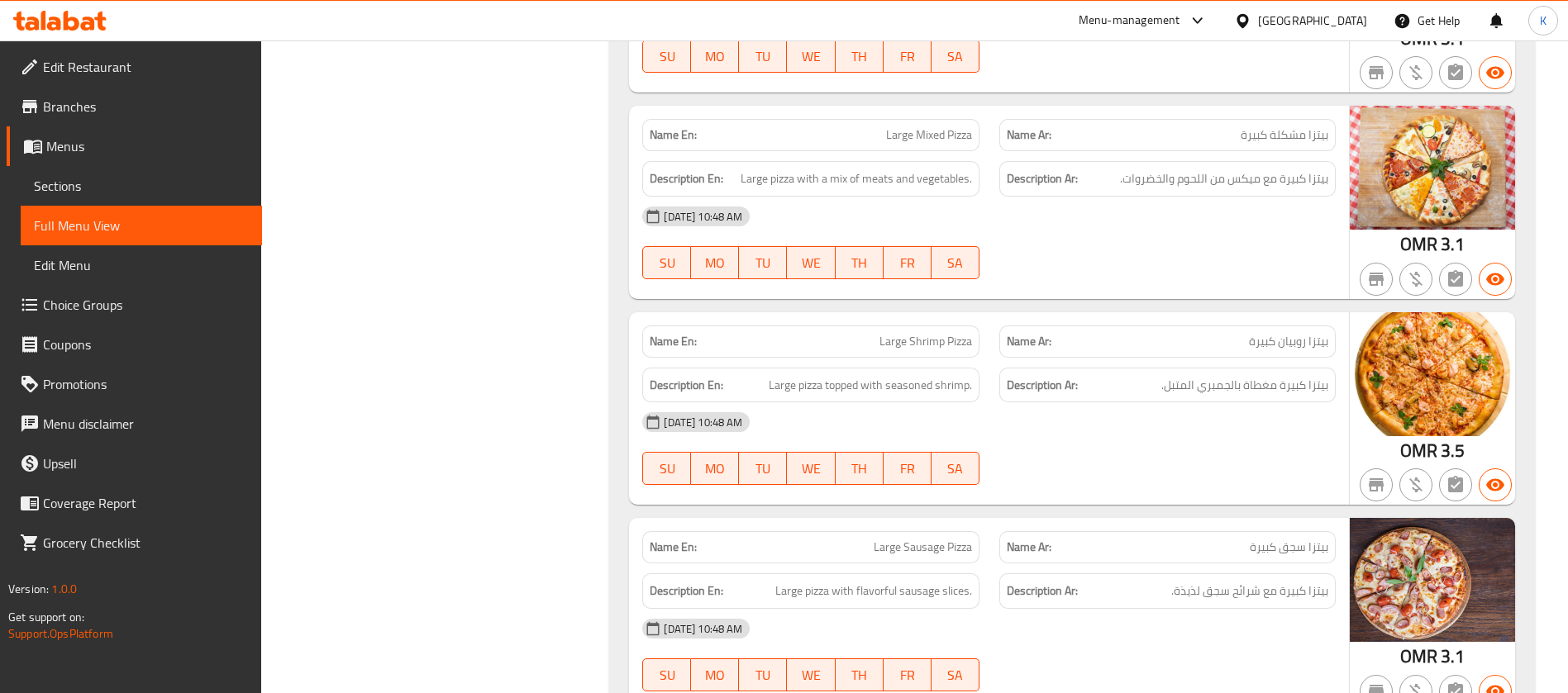 scroll, scrollTop: 3082, scrollLeft: 0, axis: vertical 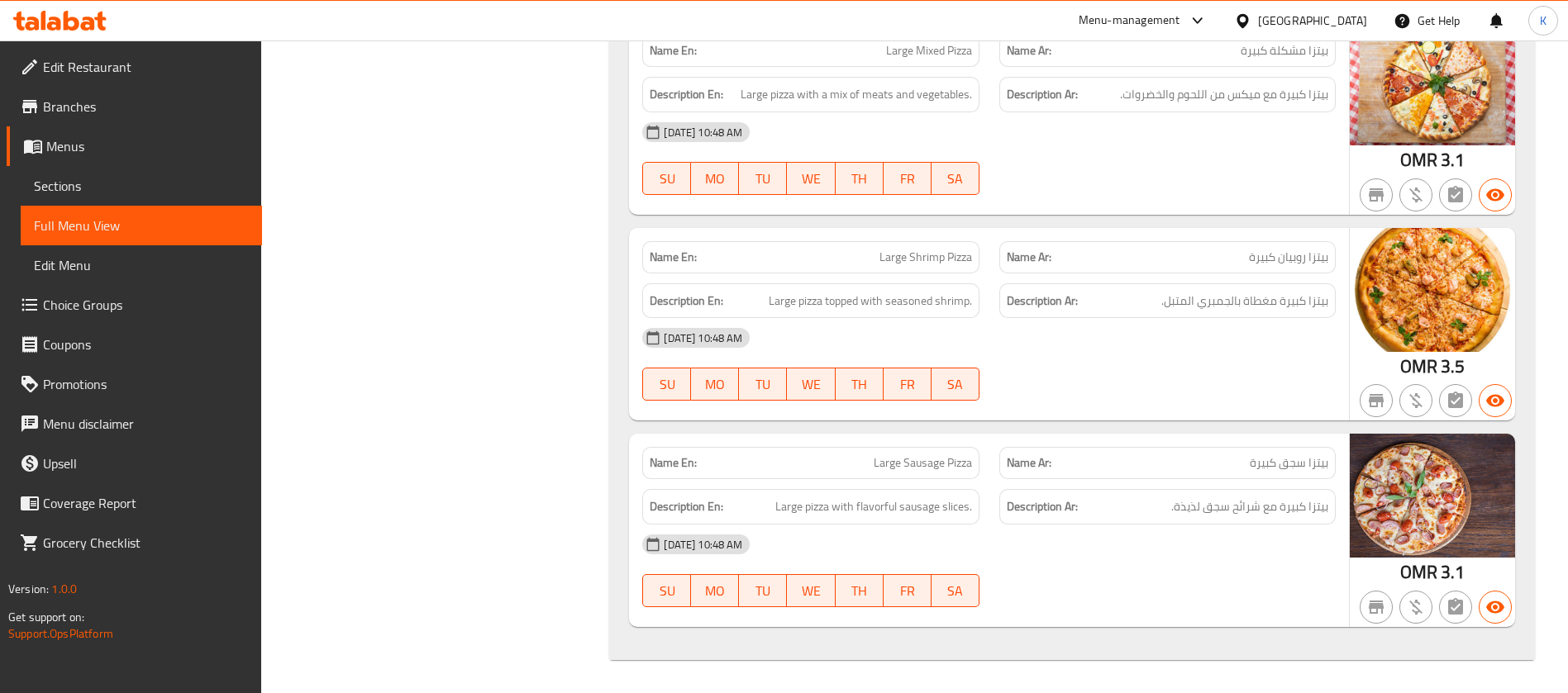 click on "10-07-2025 10:48 AM" at bounding box center [989, 544] 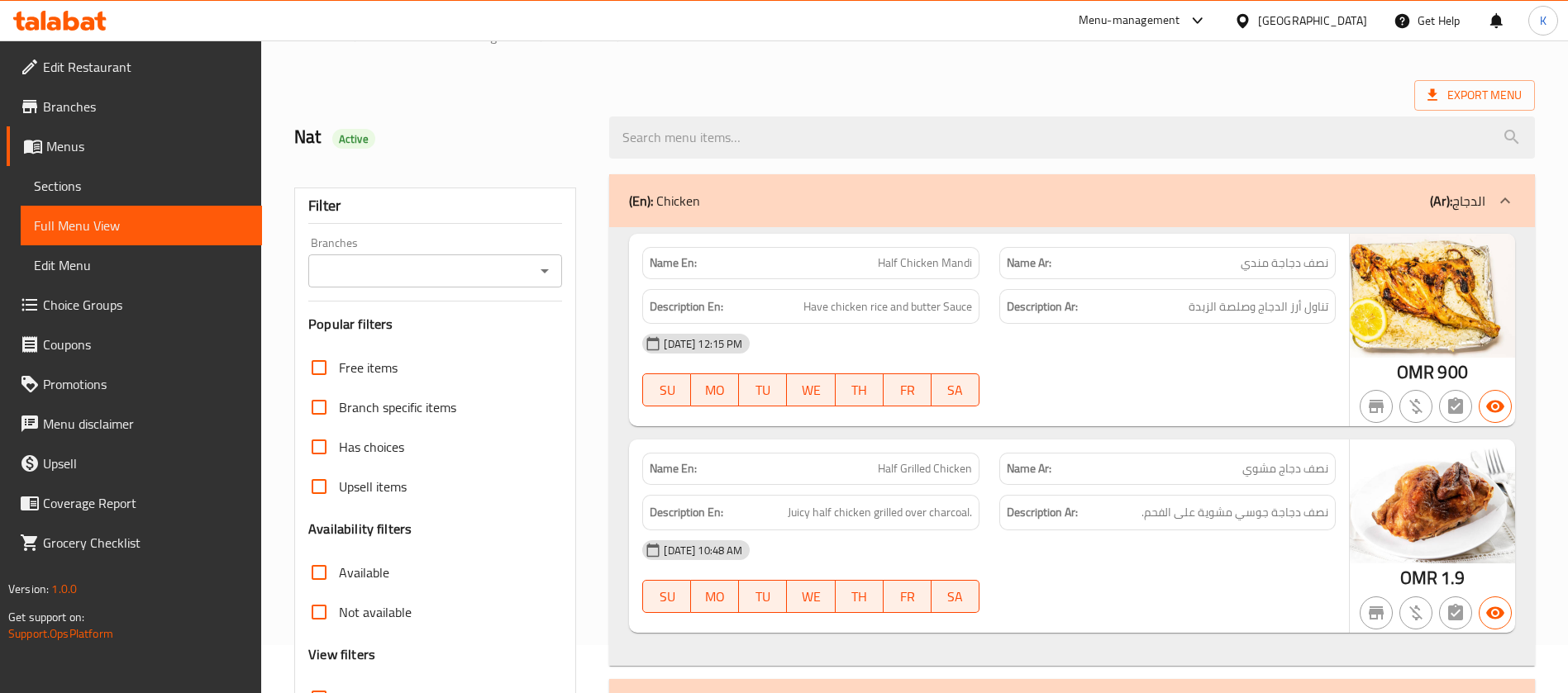scroll, scrollTop: 0, scrollLeft: 0, axis: both 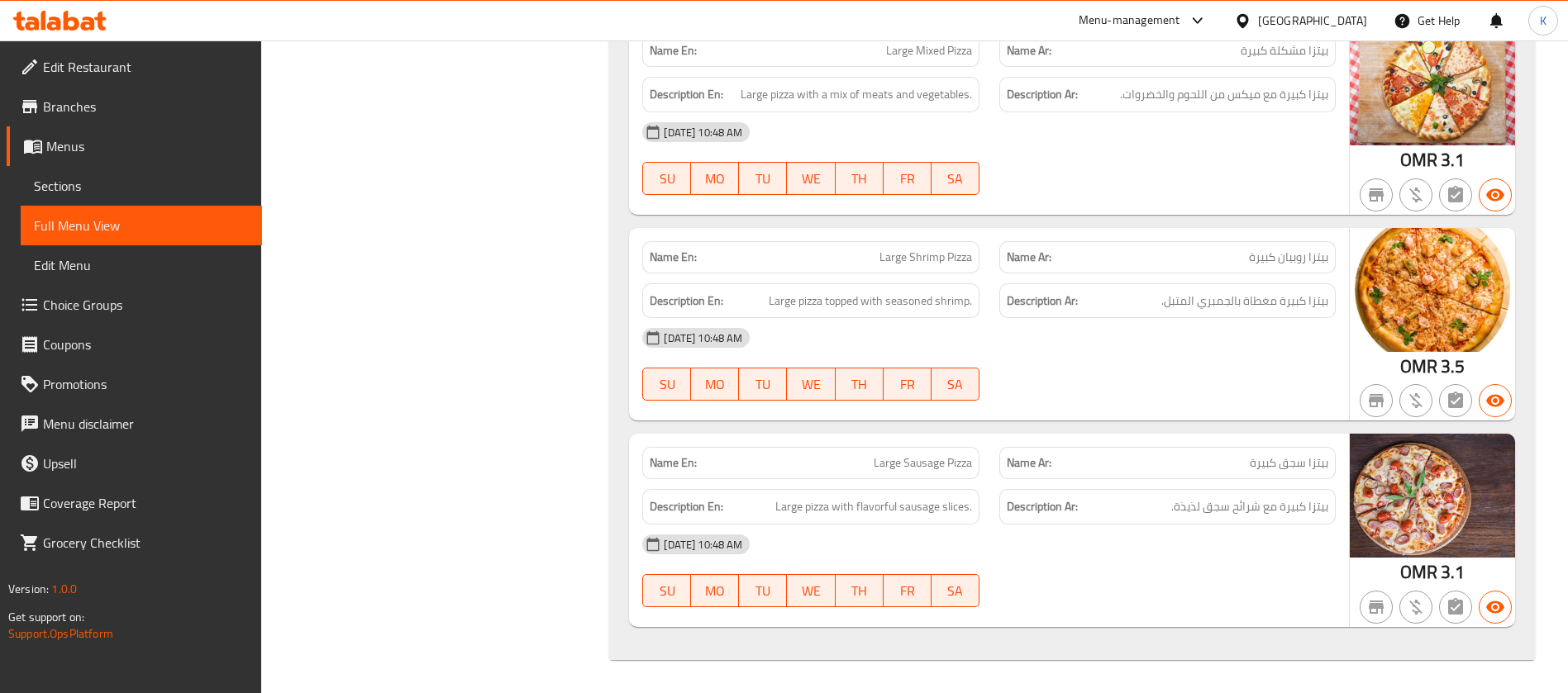 click on "Oman" at bounding box center (1300, 21) 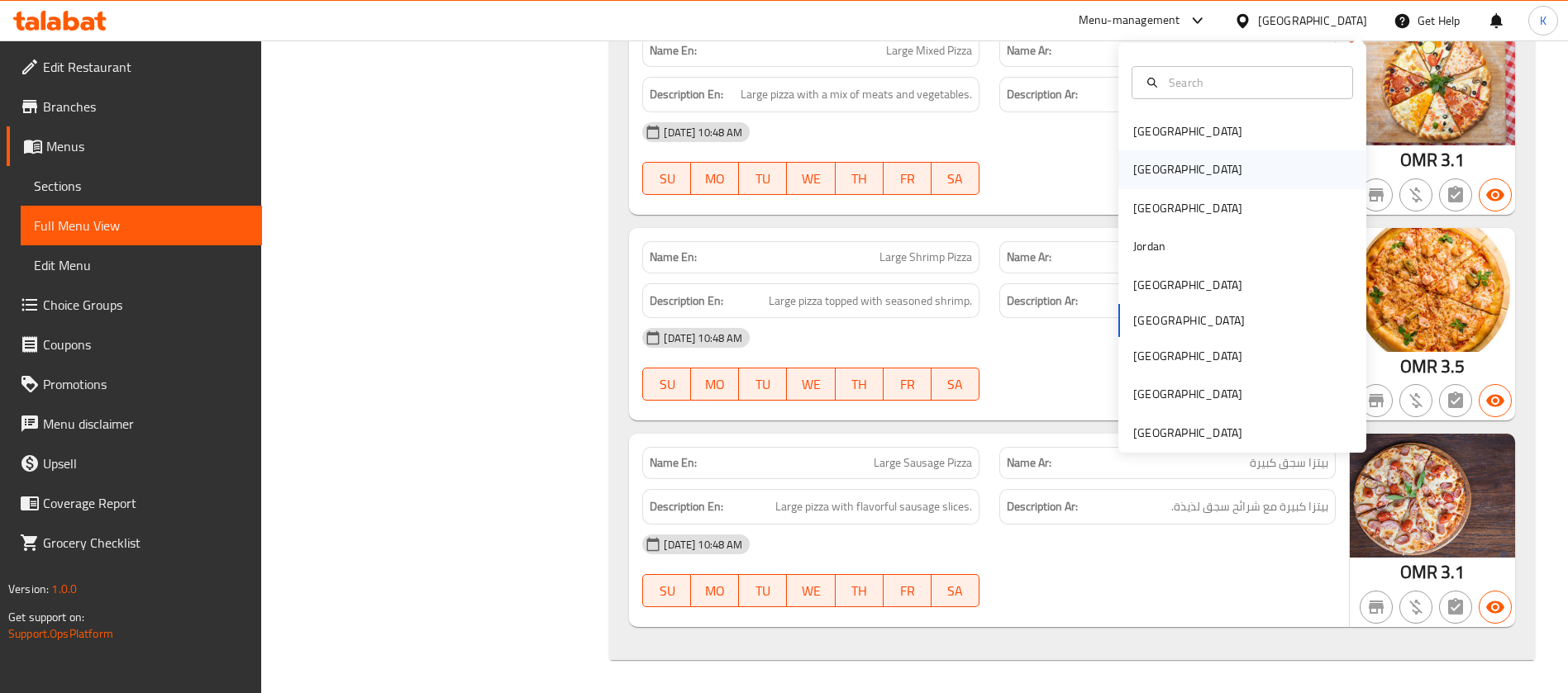 click on "[GEOGRAPHIC_DATA]" at bounding box center (1188, 169) 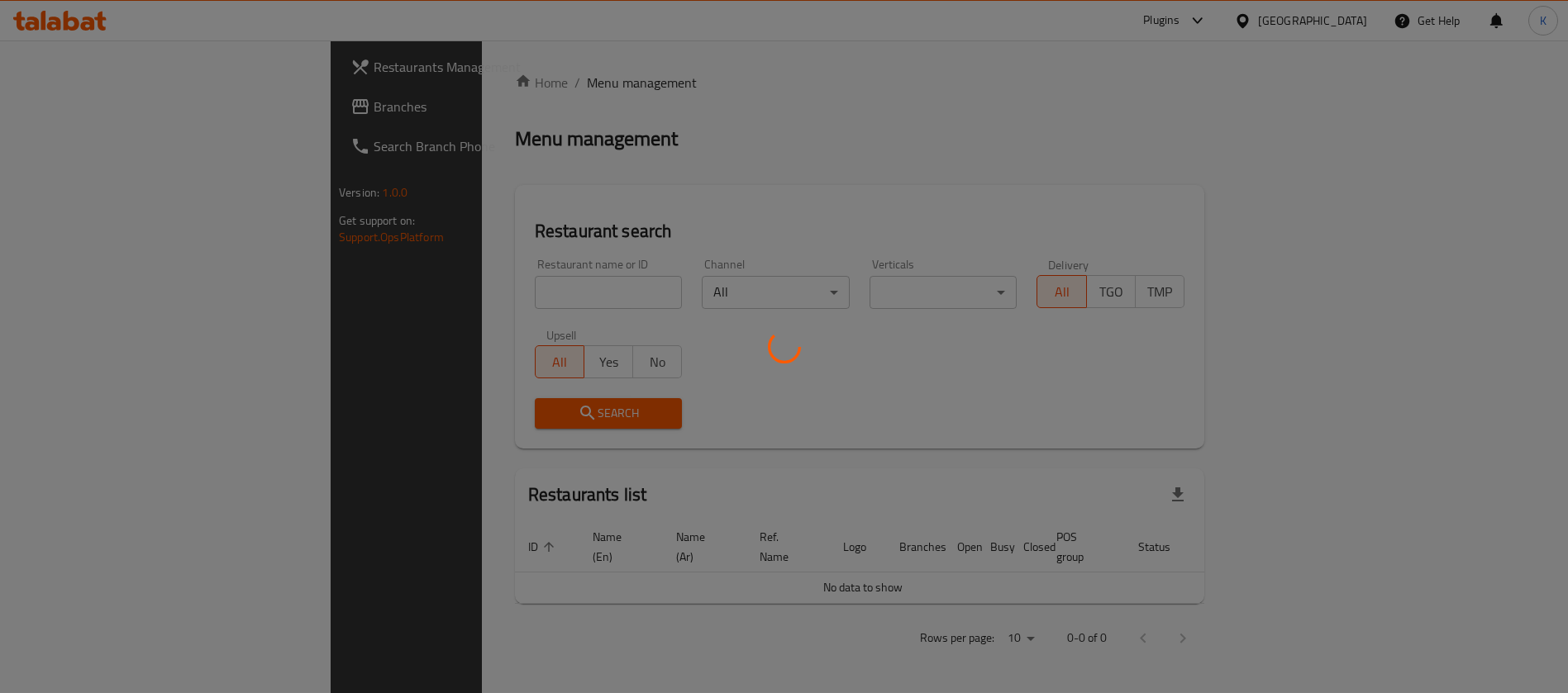 scroll, scrollTop: 0, scrollLeft: 0, axis: both 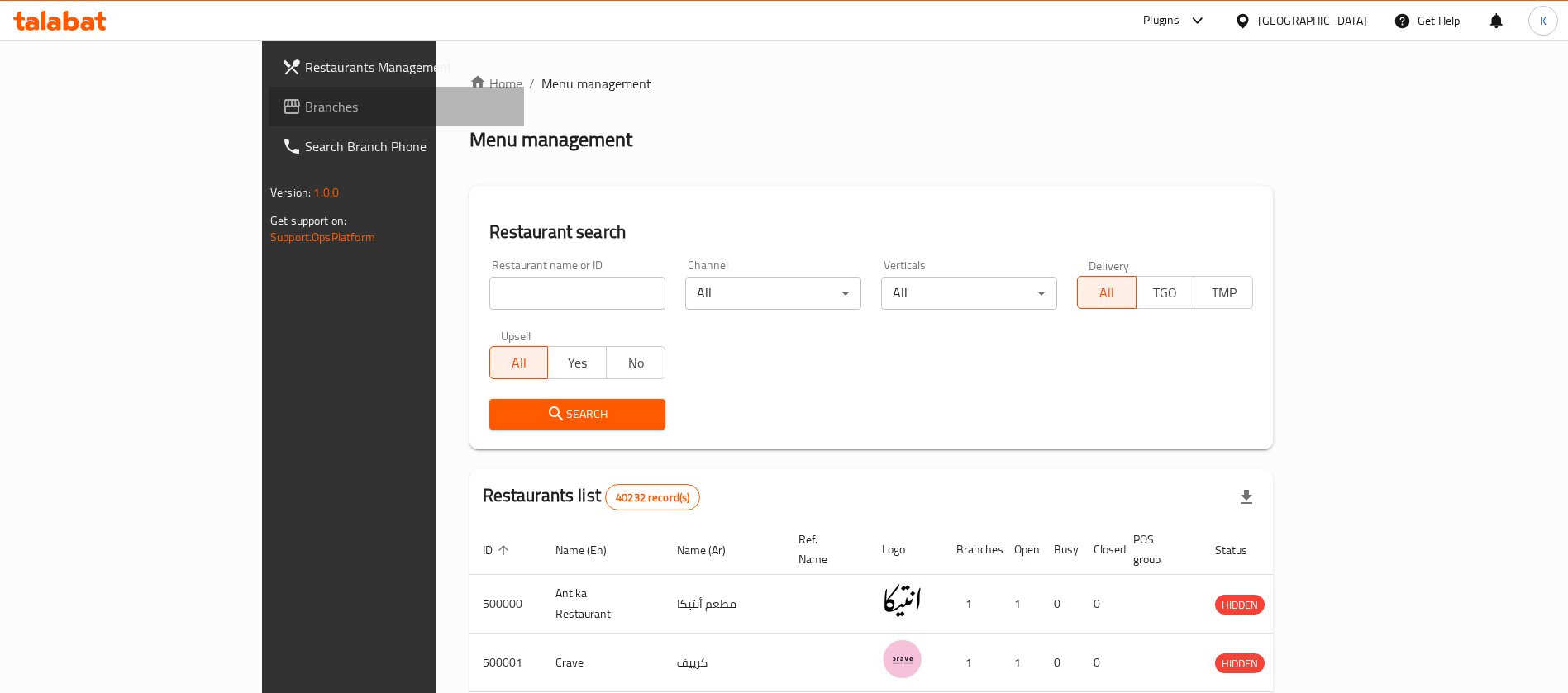 click on "Branches" at bounding box center [407, 107] 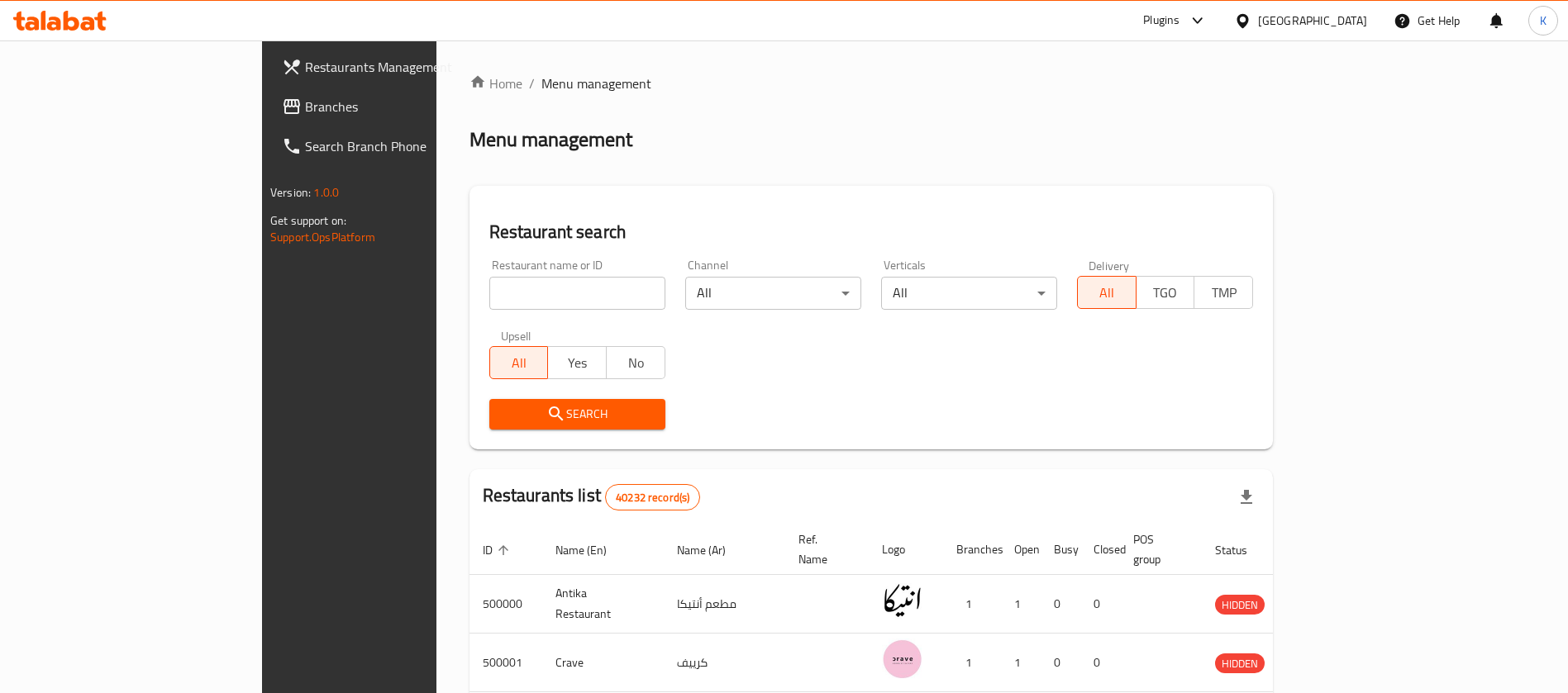 type 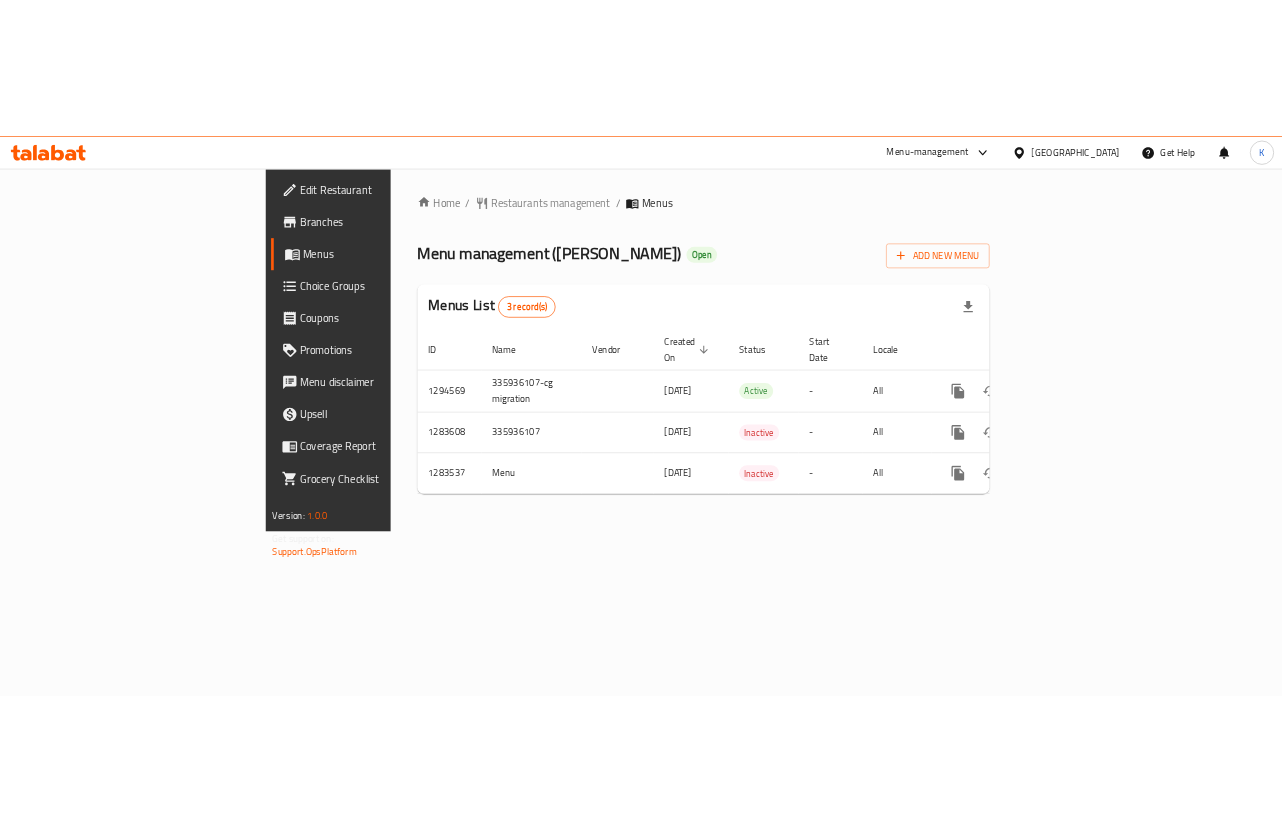 scroll, scrollTop: 0, scrollLeft: 0, axis: both 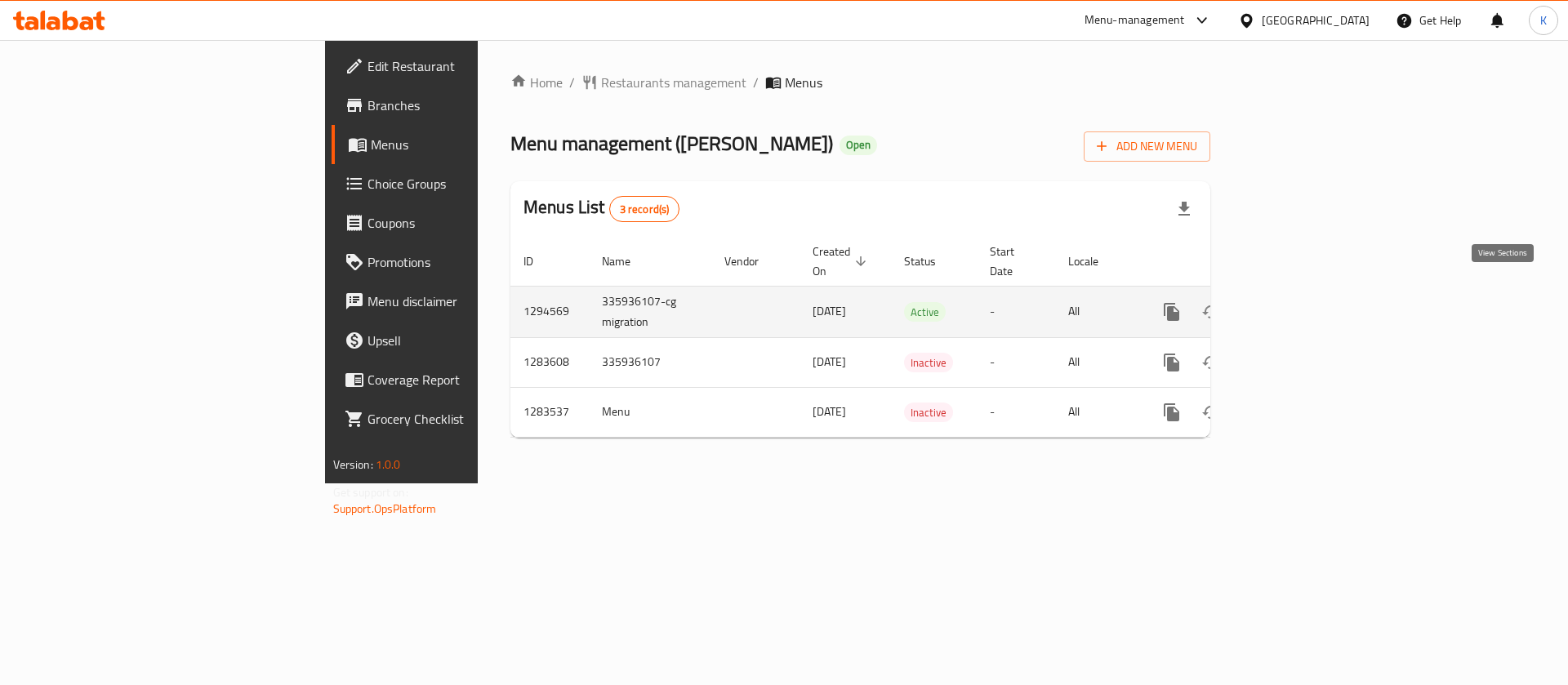 click 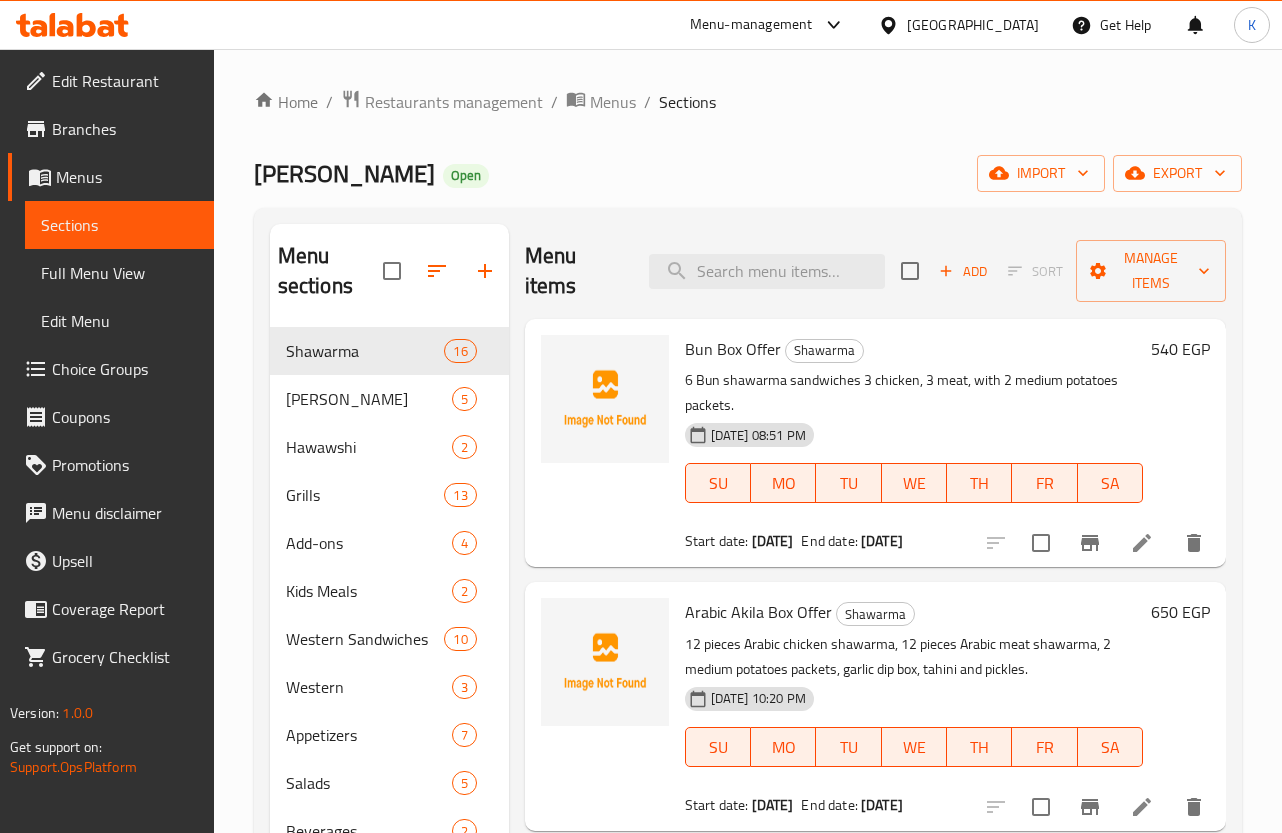 click on "Wahed Shawrma Open import export" at bounding box center (748, 173) 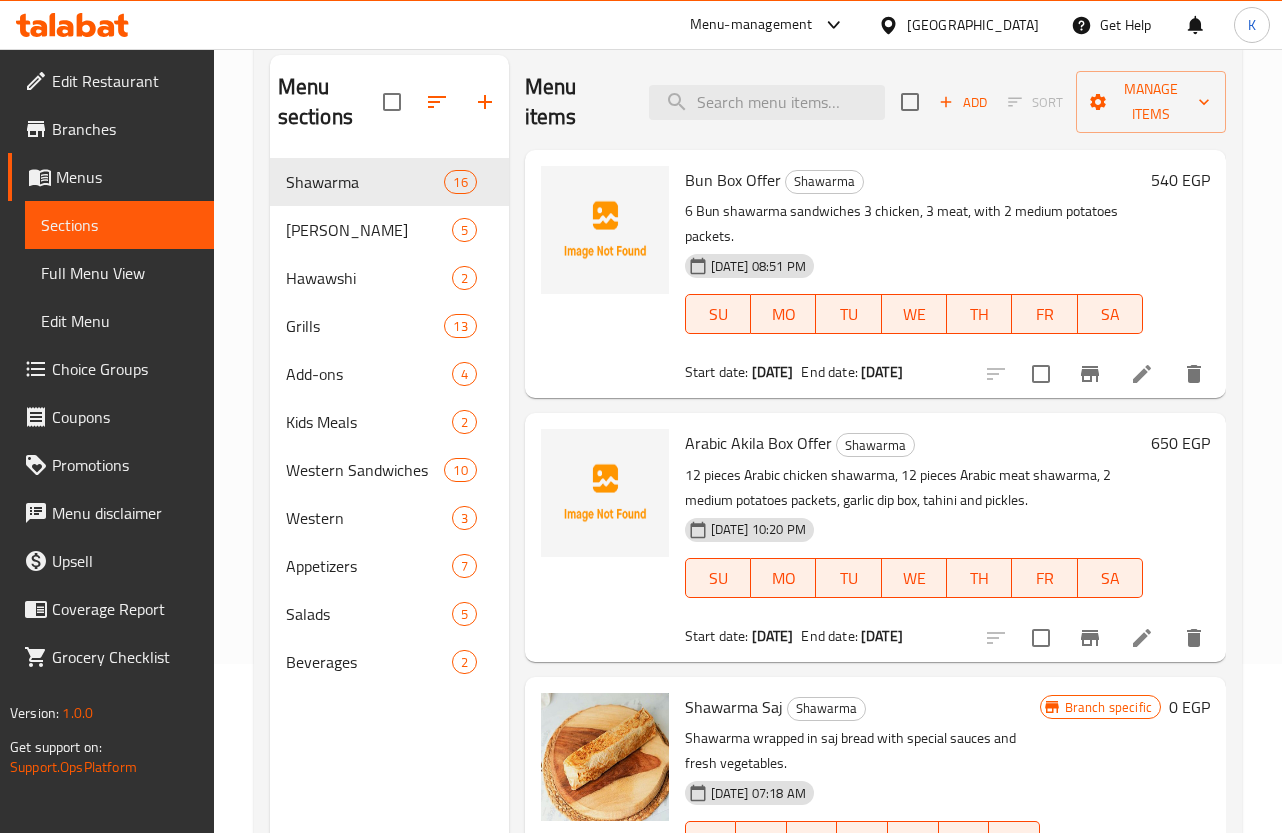 scroll, scrollTop: 157, scrollLeft: 0, axis: vertical 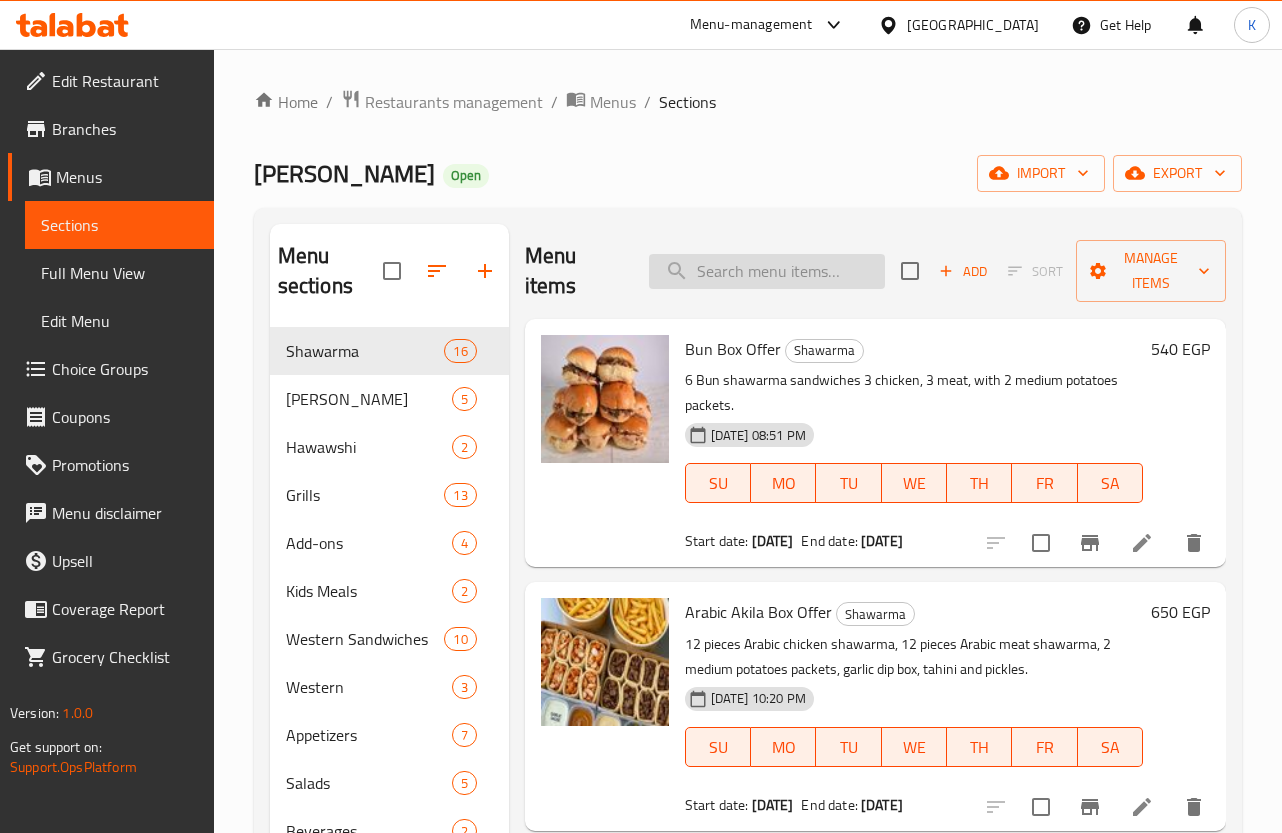 click at bounding box center (767, 271) 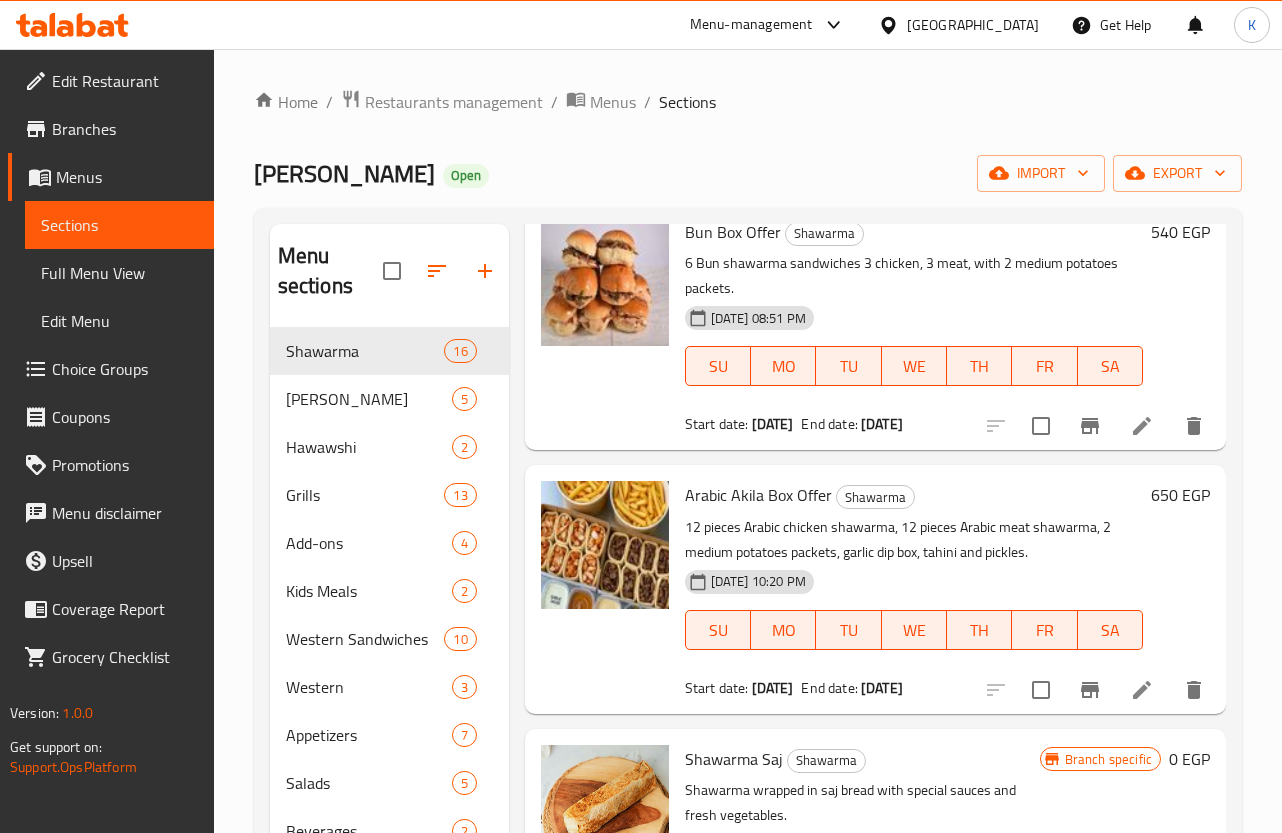 scroll, scrollTop: 0, scrollLeft: 0, axis: both 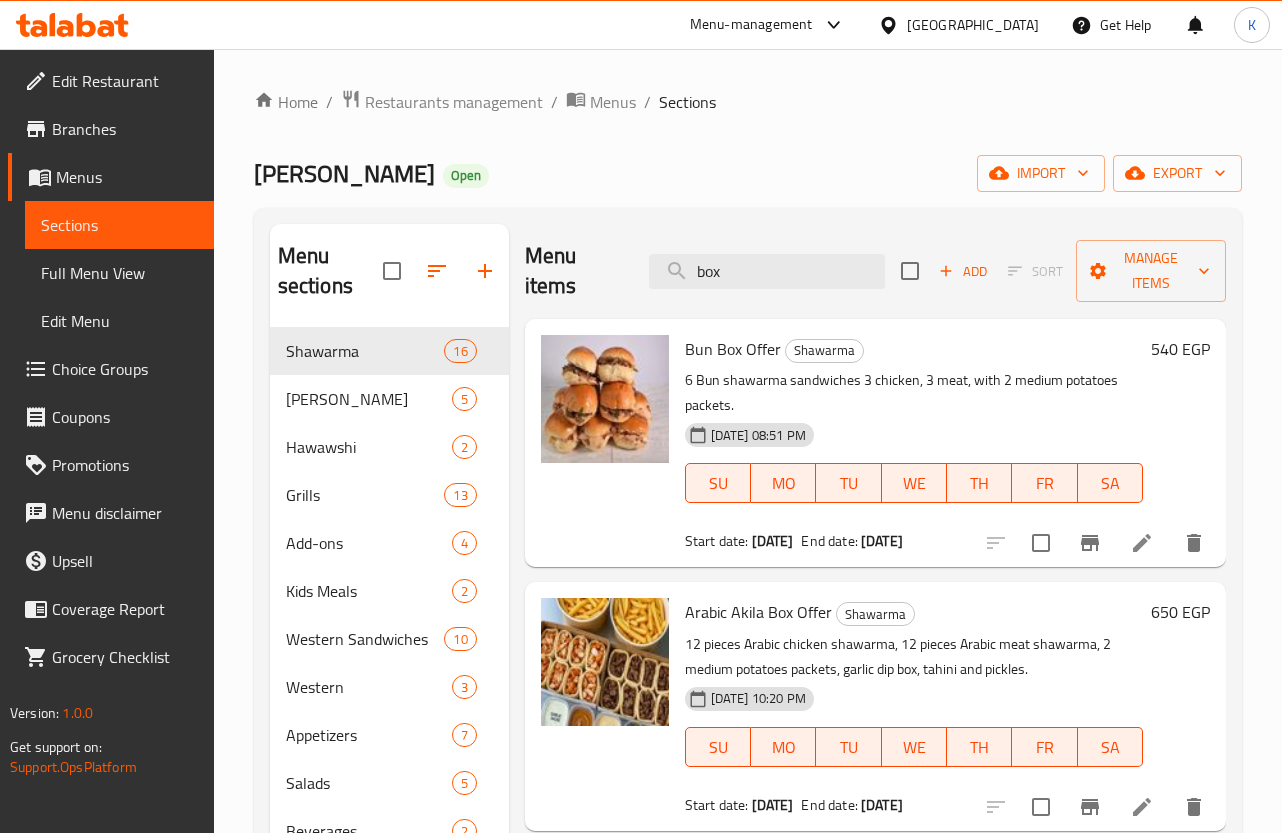 drag, startPoint x: 732, startPoint y: 272, endPoint x: 427, endPoint y: 207, distance: 311.84933 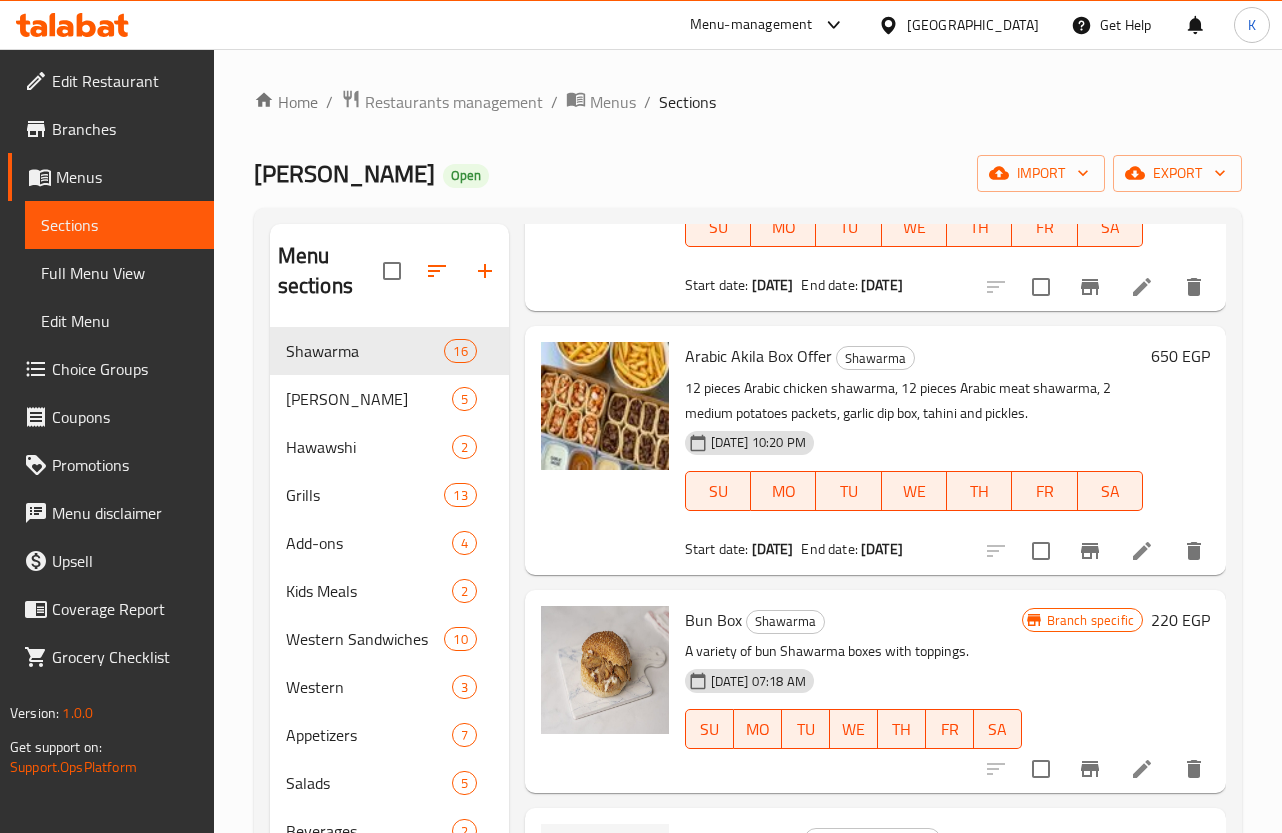 scroll, scrollTop: 280, scrollLeft: 0, axis: vertical 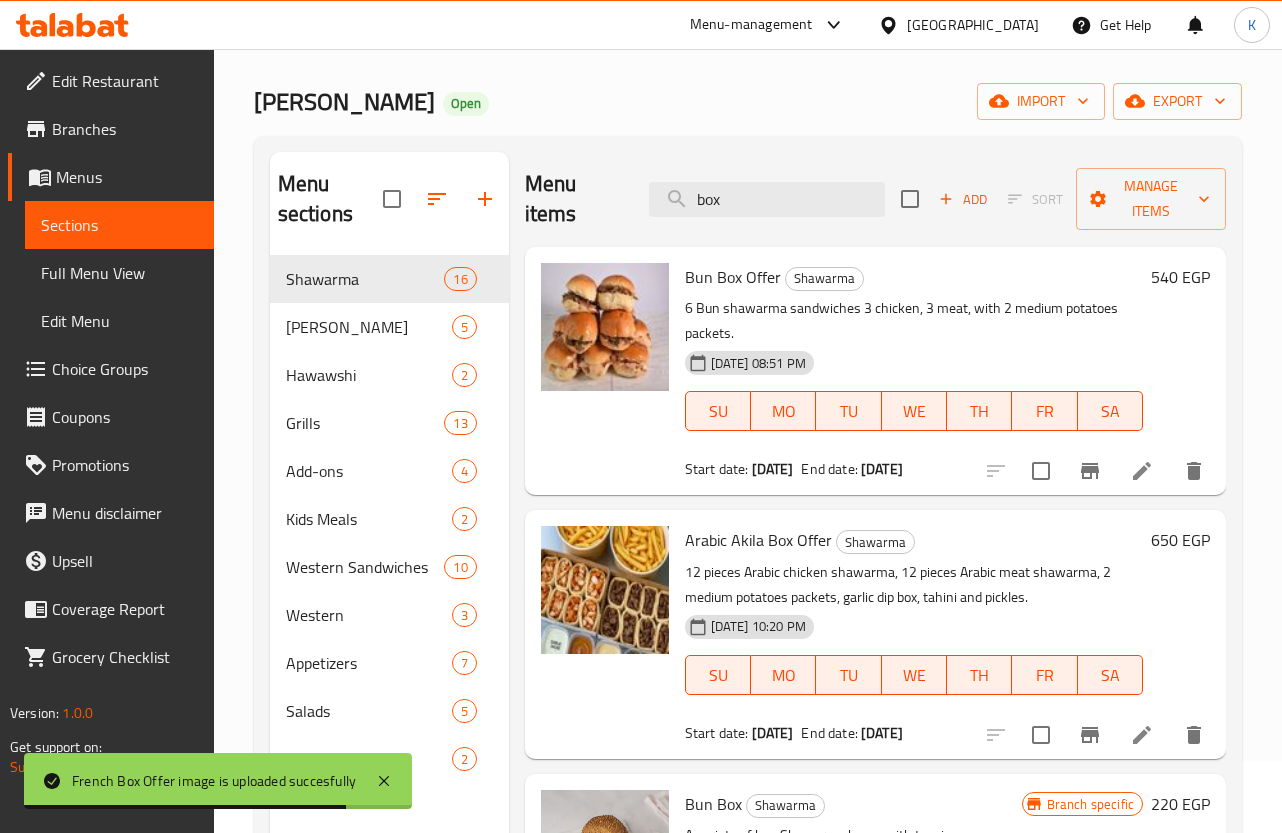 click on "Home / Restaurants management / Menus / Sections Wahed Shawrma Open import export Menu sections Shawarma 16 [PERSON_NAME] 5 Hawawshi 2 Grills 13 Add-ons 4 Kids Meals 2 Western Sandwiches 10 Western 3 Appetizers 7 Salads 5 Beverages 2 Menu items box Add Sort Manage items Bun Box Offer   Shawarma 6 Bun shawarma sandwiches 3 chicken, 3 meat, with 2 medium potatoes packets. [DATE] 08:51 PM SU MO TU WE TH FR SA Start date:    [DATE] End date:    [DATE] 540   EGP Arabic [PERSON_NAME] Box Offer   Shawarma 12 pieces Arabic chicken shawarma, 12 pieces Arabic meat shawarma, 2 medium potatoes packets, garlic dip box, tahini and pickles. [DATE] 10:20 PM SU MO TU WE TH FR SA Start date:    [DATE] End date:    [DATE] 650   EGP Bun Box    Shawarma A variety of bun Shawarma boxes with toppings. [DATE] 07:18 AM SU MO TU WE TH FR [PERSON_NAME] specific 220   EGP French Box Offer   Western Sandwiches Crispy sandwich, kofta sandwich, shish sandwich and 2 medium potatoes packets. [DATE] 10:30 PM SU MO TU WE TH FR SA" at bounding box center (748, 509) 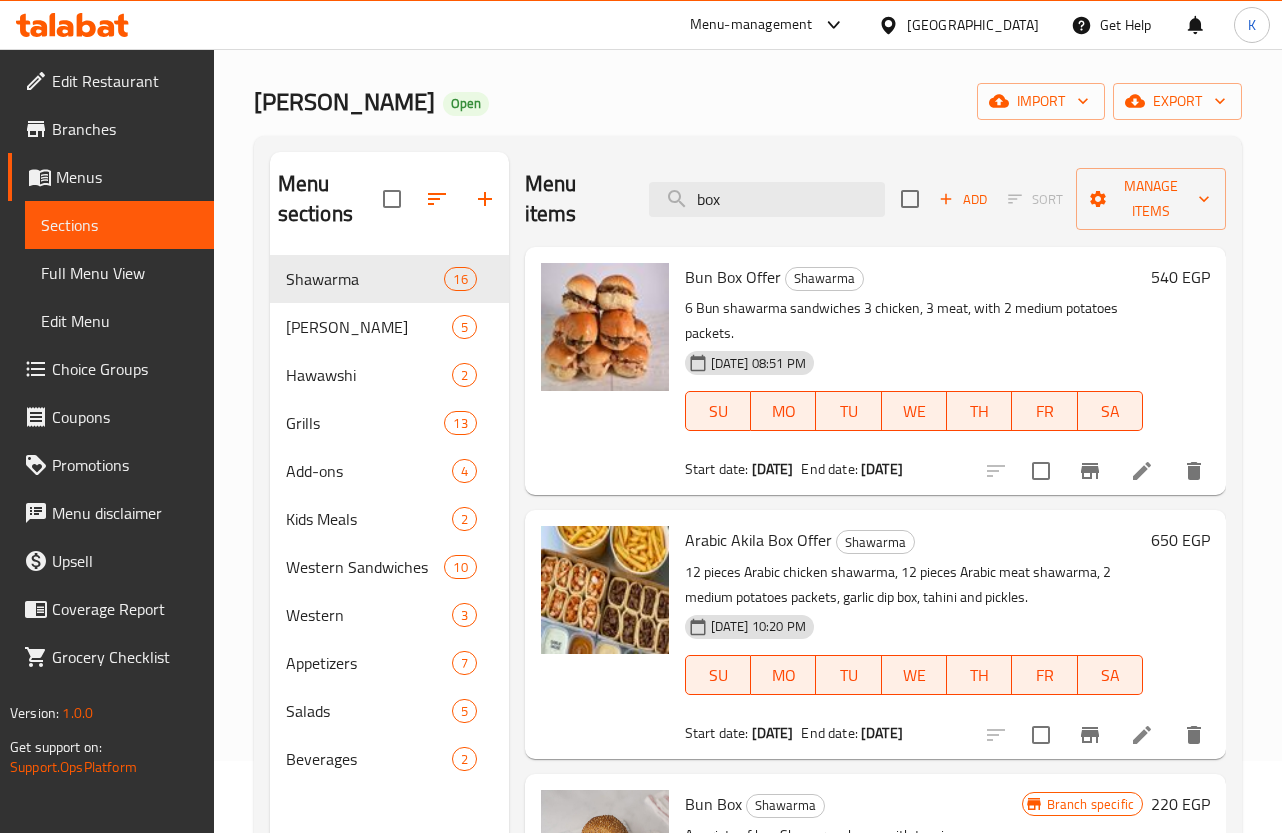 drag, startPoint x: 738, startPoint y: 201, endPoint x: 549, endPoint y: 166, distance: 192.21342 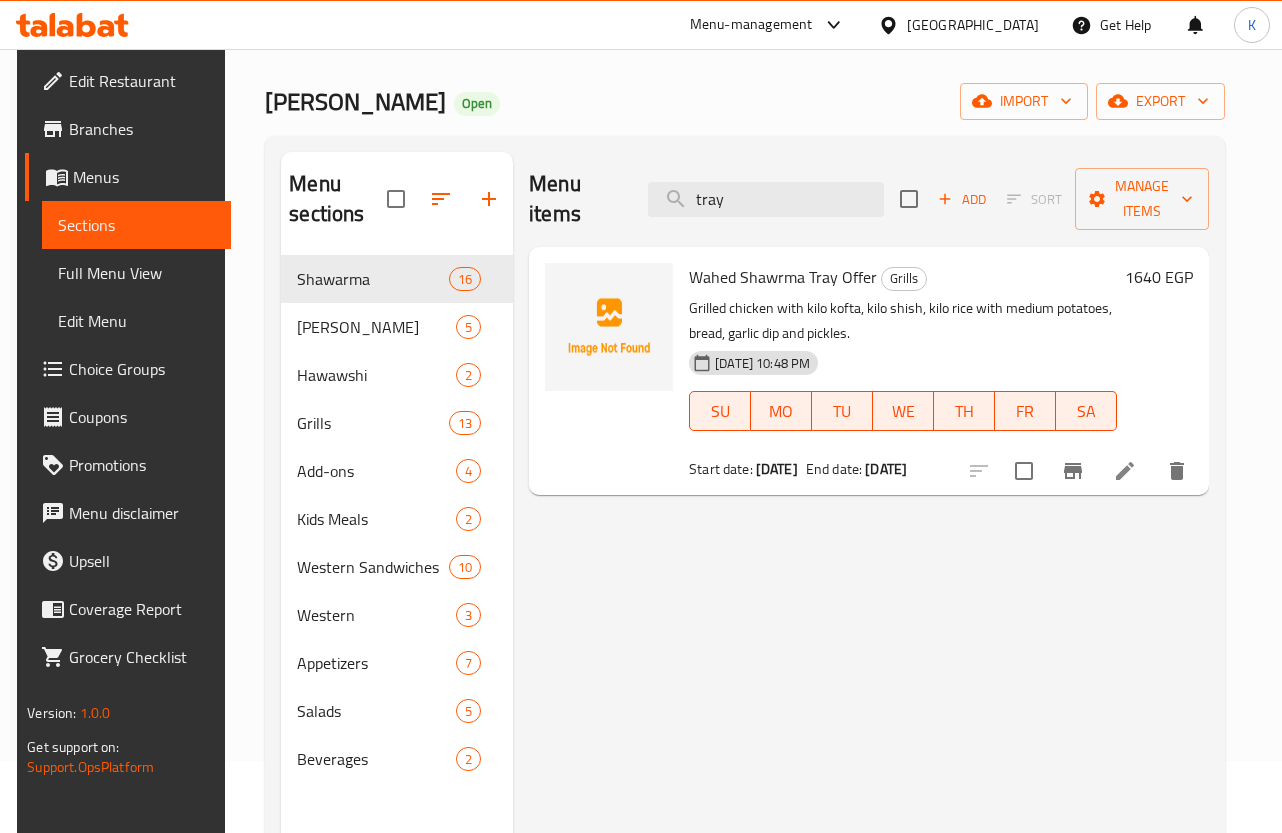 drag, startPoint x: 757, startPoint y: 209, endPoint x: 543, endPoint y: 192, distance: 214.67418 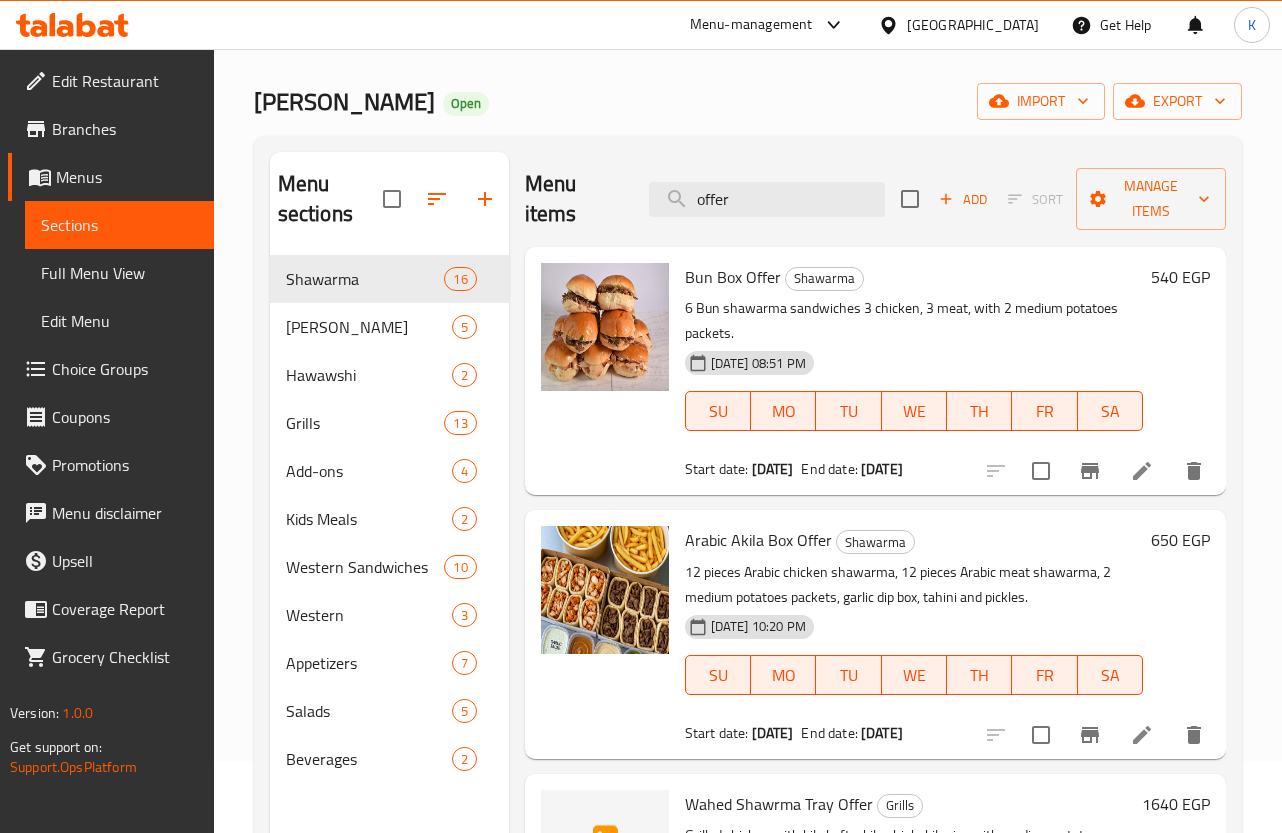 scroll, scrollTop: 301, scrollLeft: 0, axis: vertical 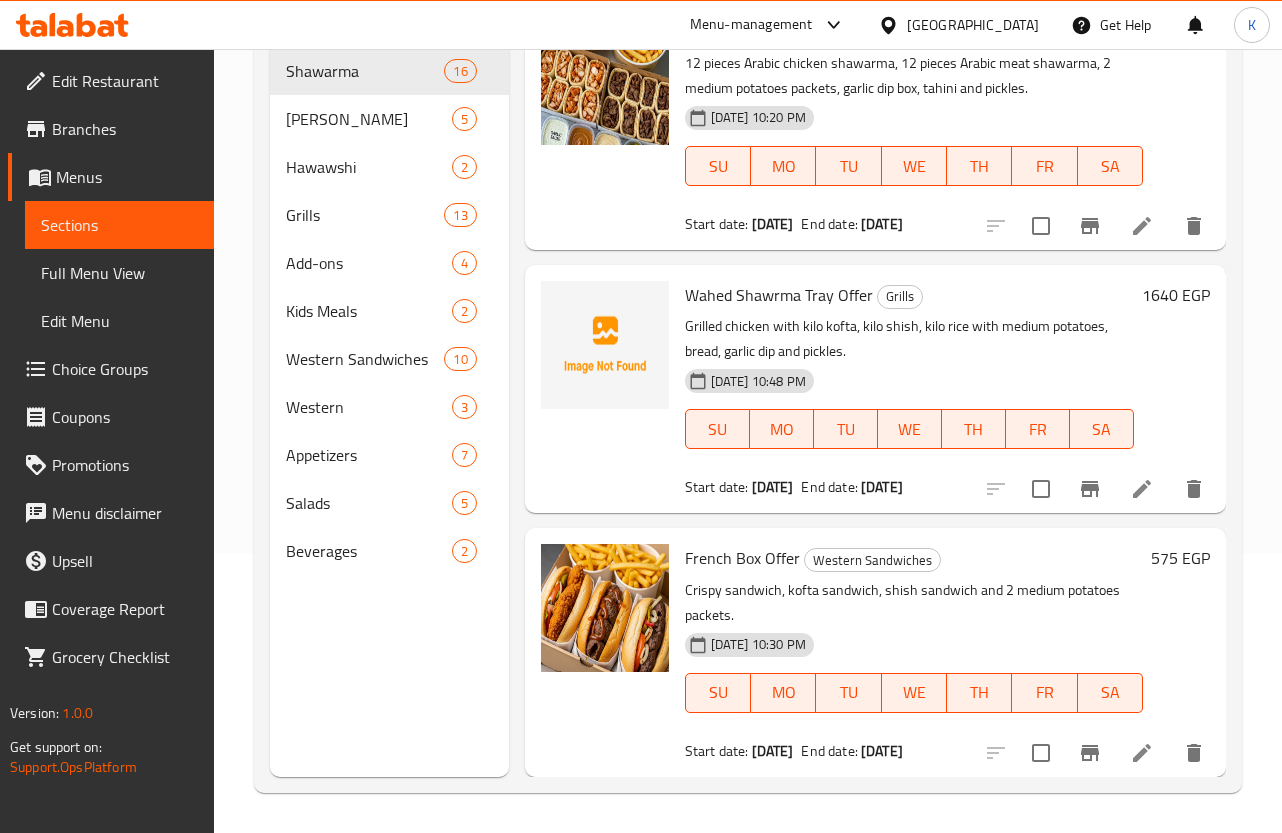 type on "offer" 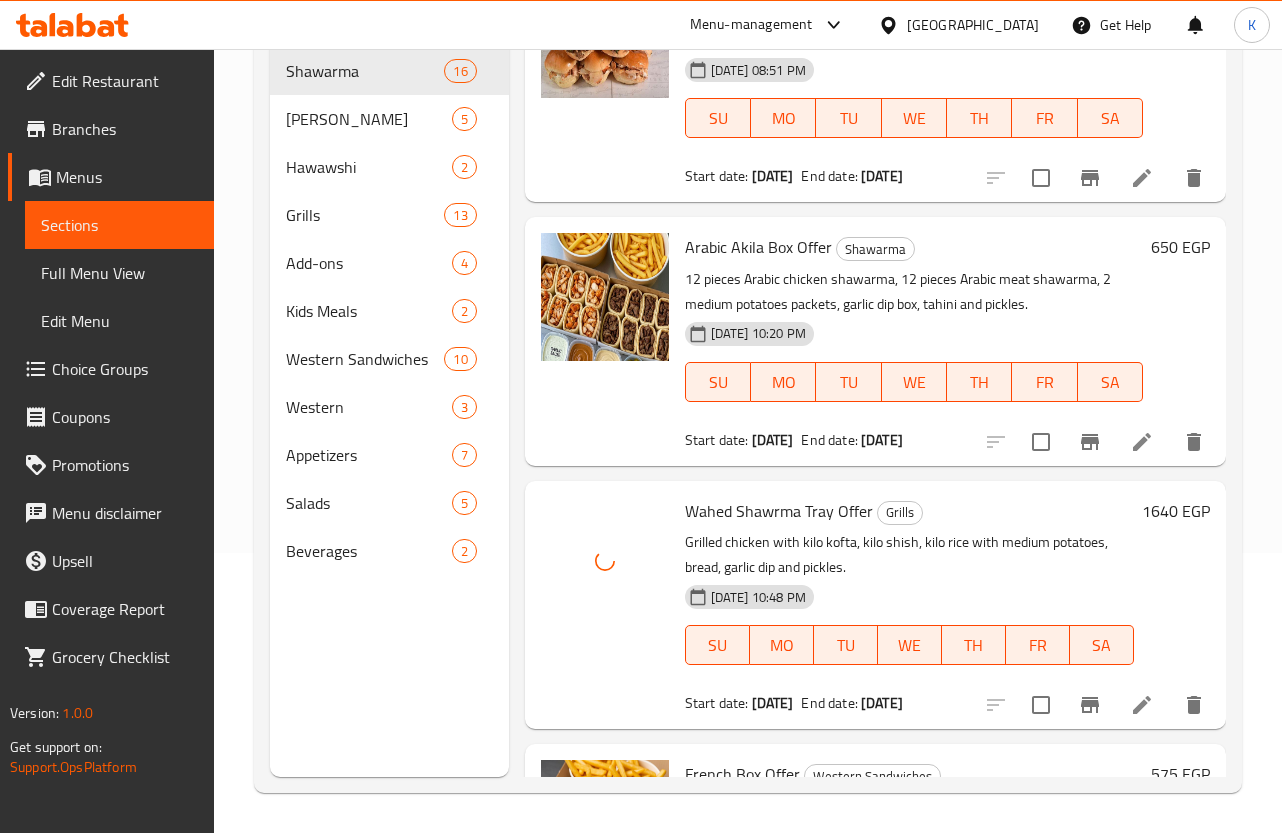 scroll, scrollTop: 0, scrollLeft: 0, axis: both 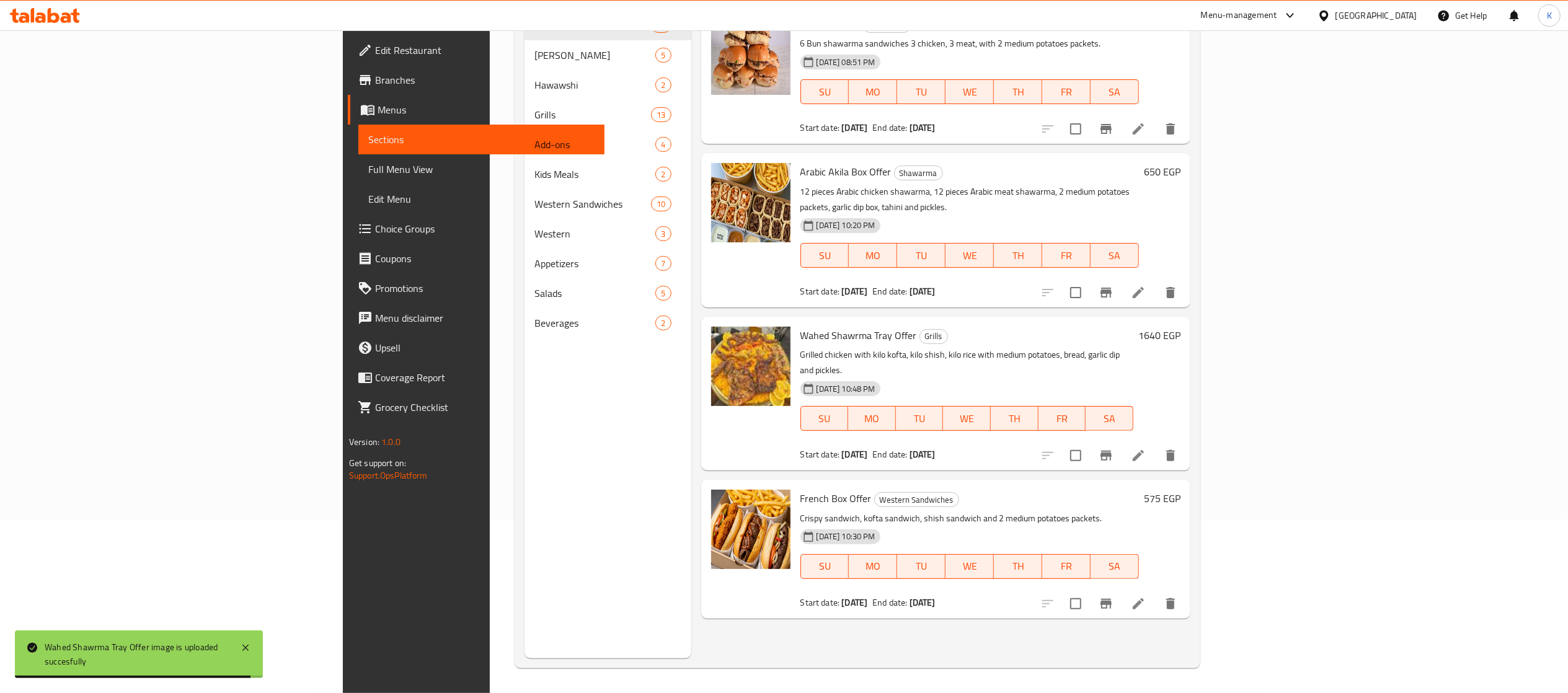 drag, startPoint x: 1058, startPoint y: 1, endPoint x: 469, endPoint y: 529, distance: 791.0152 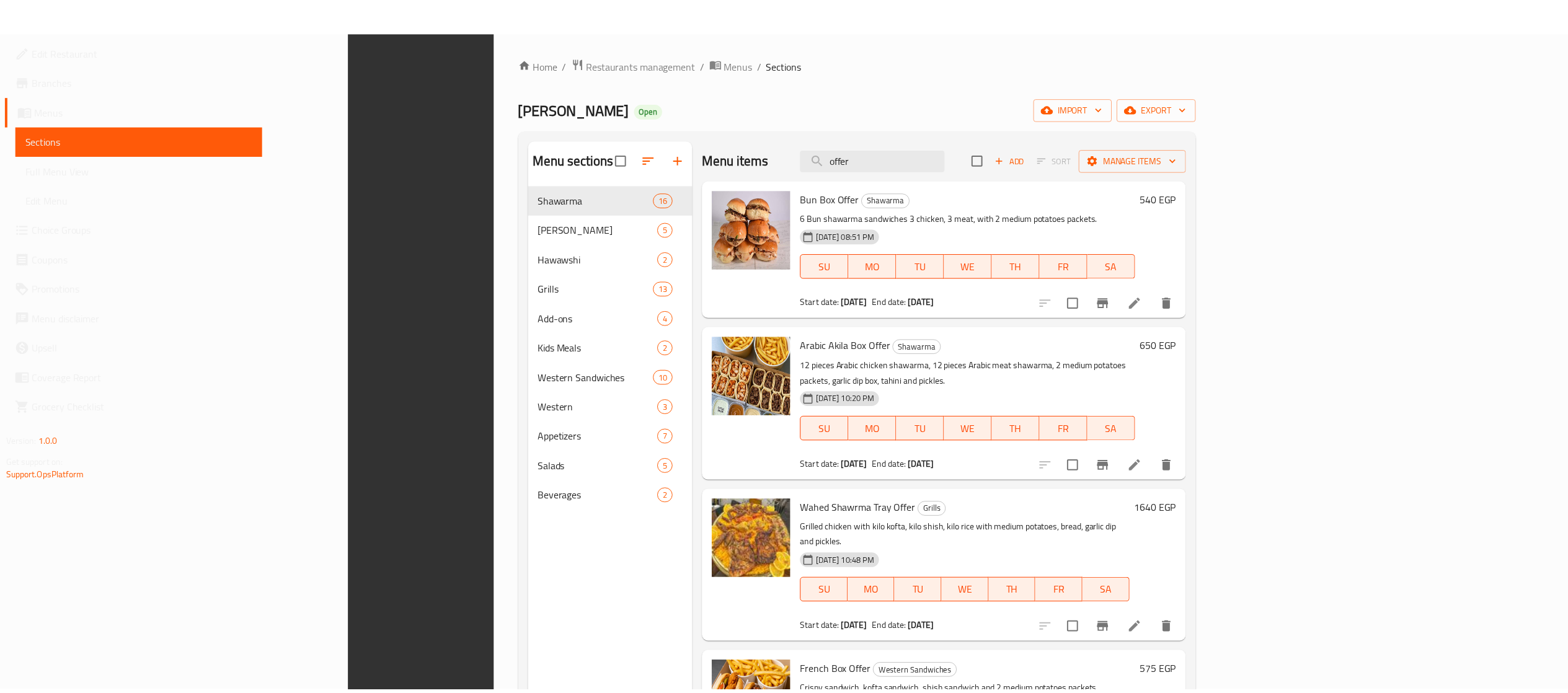 scroll, scrollTop: 174, scrollLeft: 0, axis: vertical 